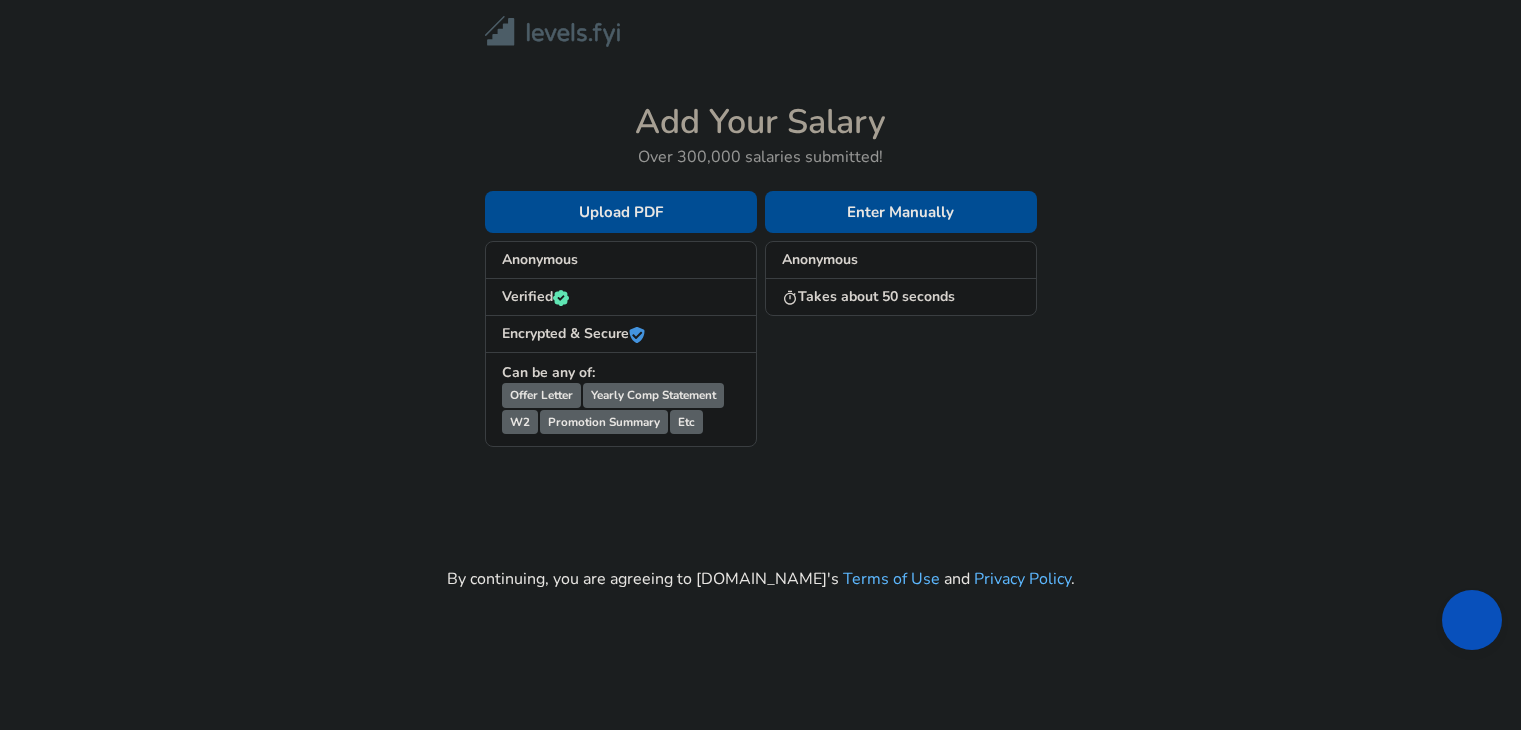 scroll, scrollTop: 0, scrollLeft: 0, axis: both 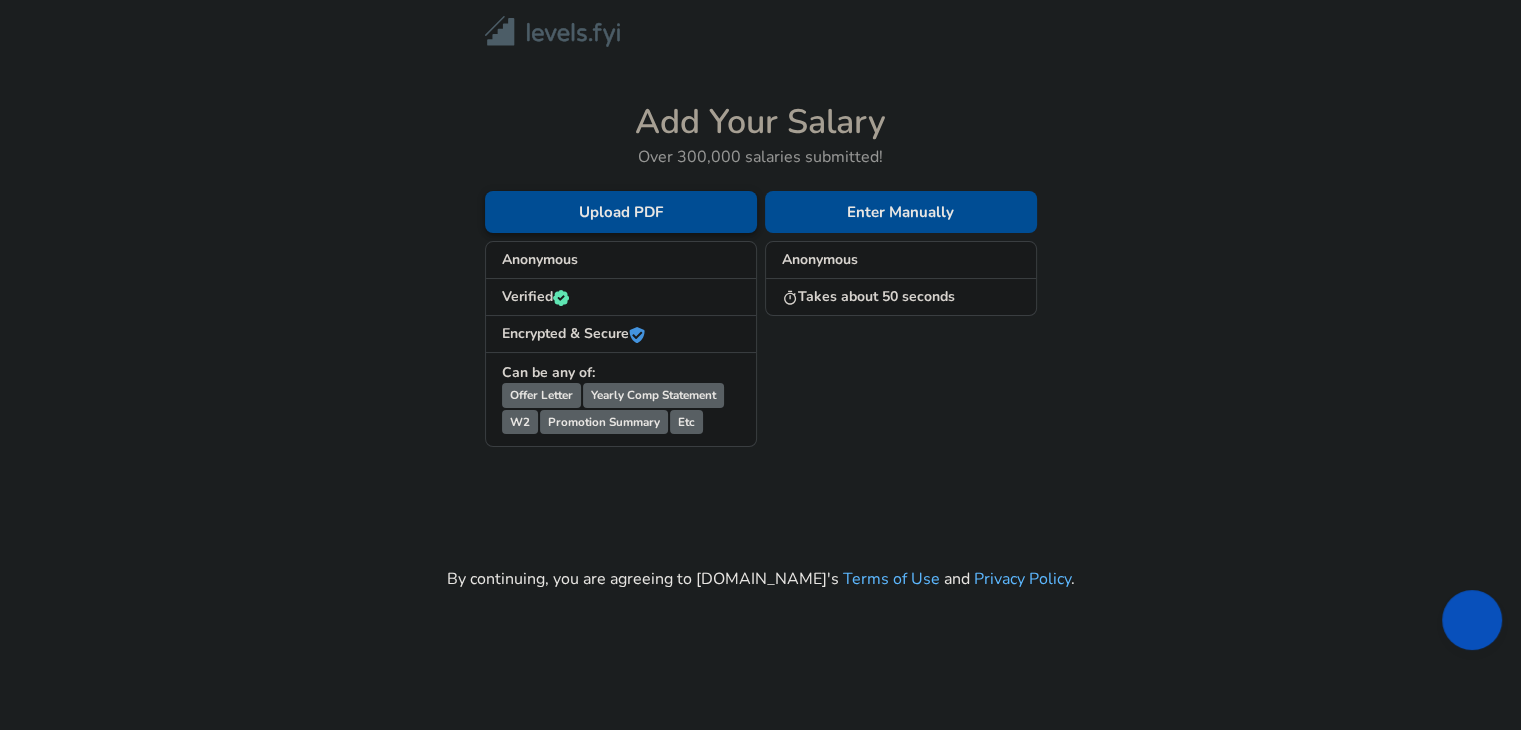 click on "Upload PDF" at bounding box center [621, 212] 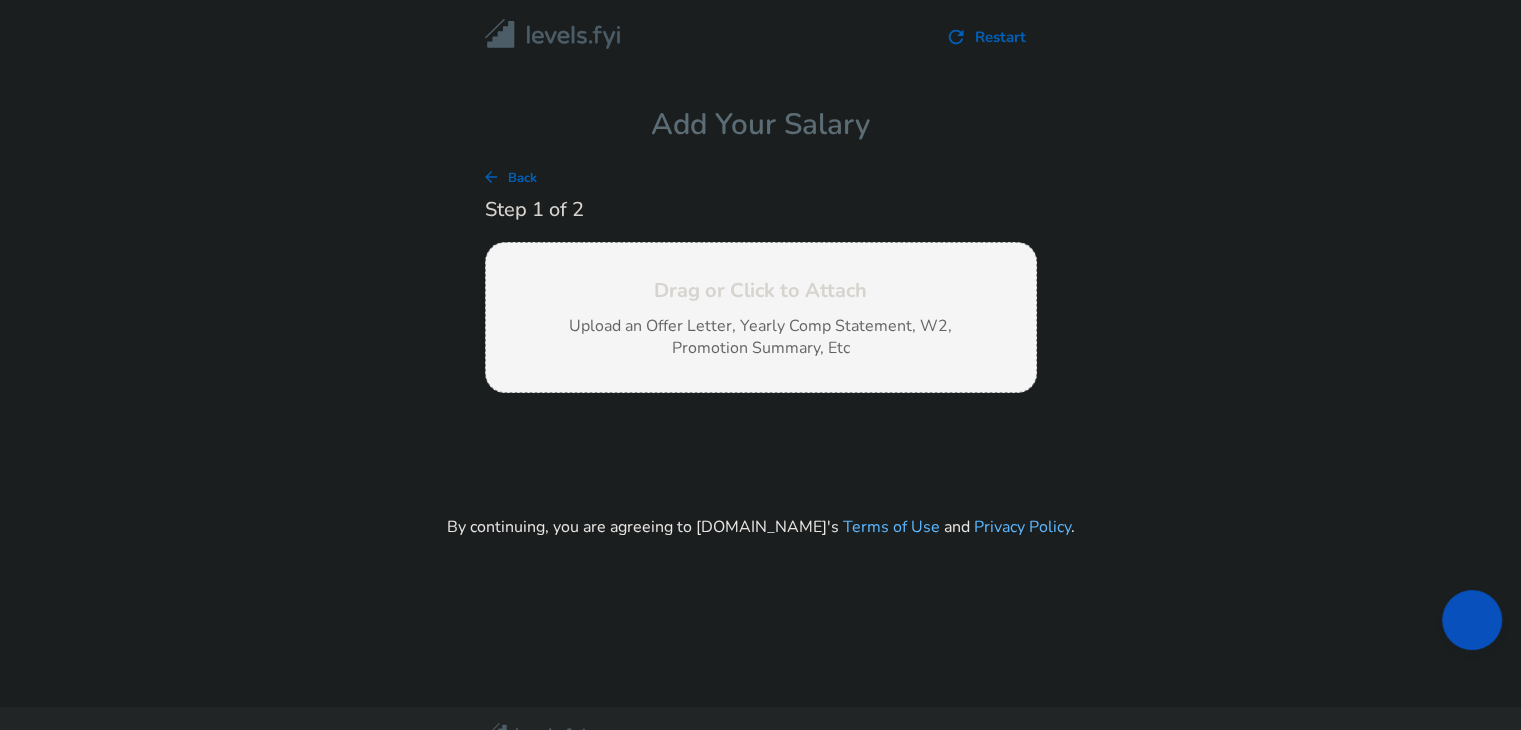 click on "Drag or Click to Attach" at bounding box center [761, 291] 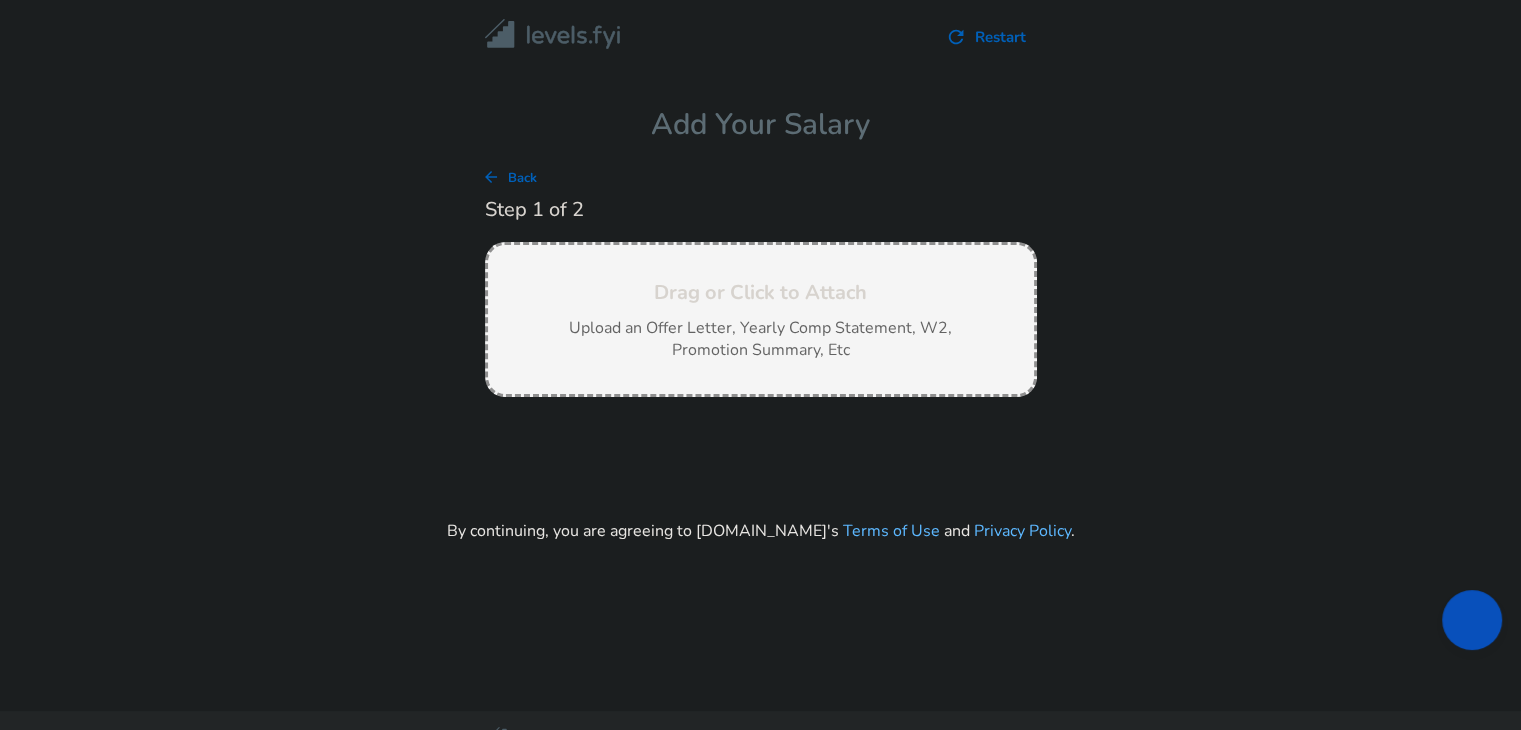click on "Back" at bounding box center [511, 178] 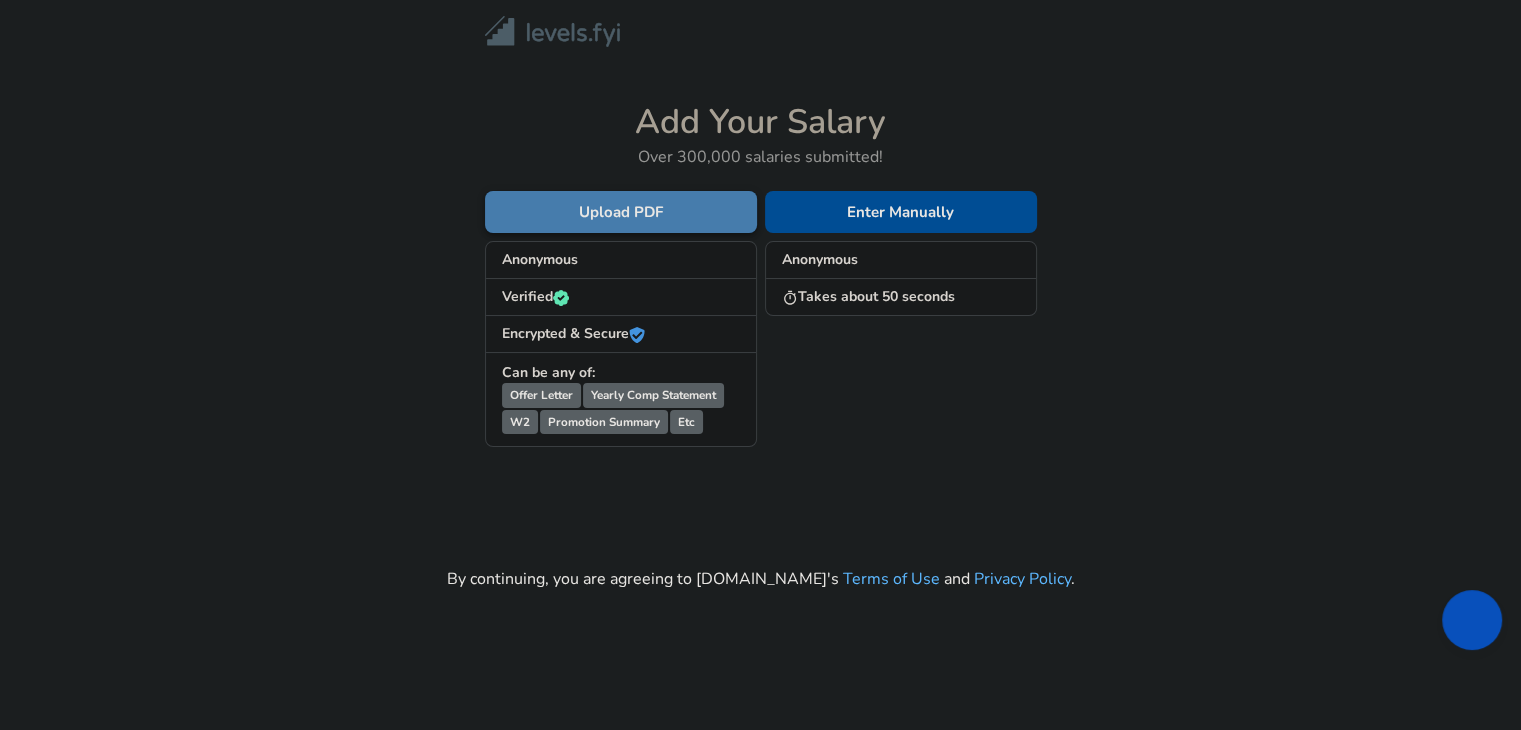 click on "Upload PDF" at bounding box center (621, 212) 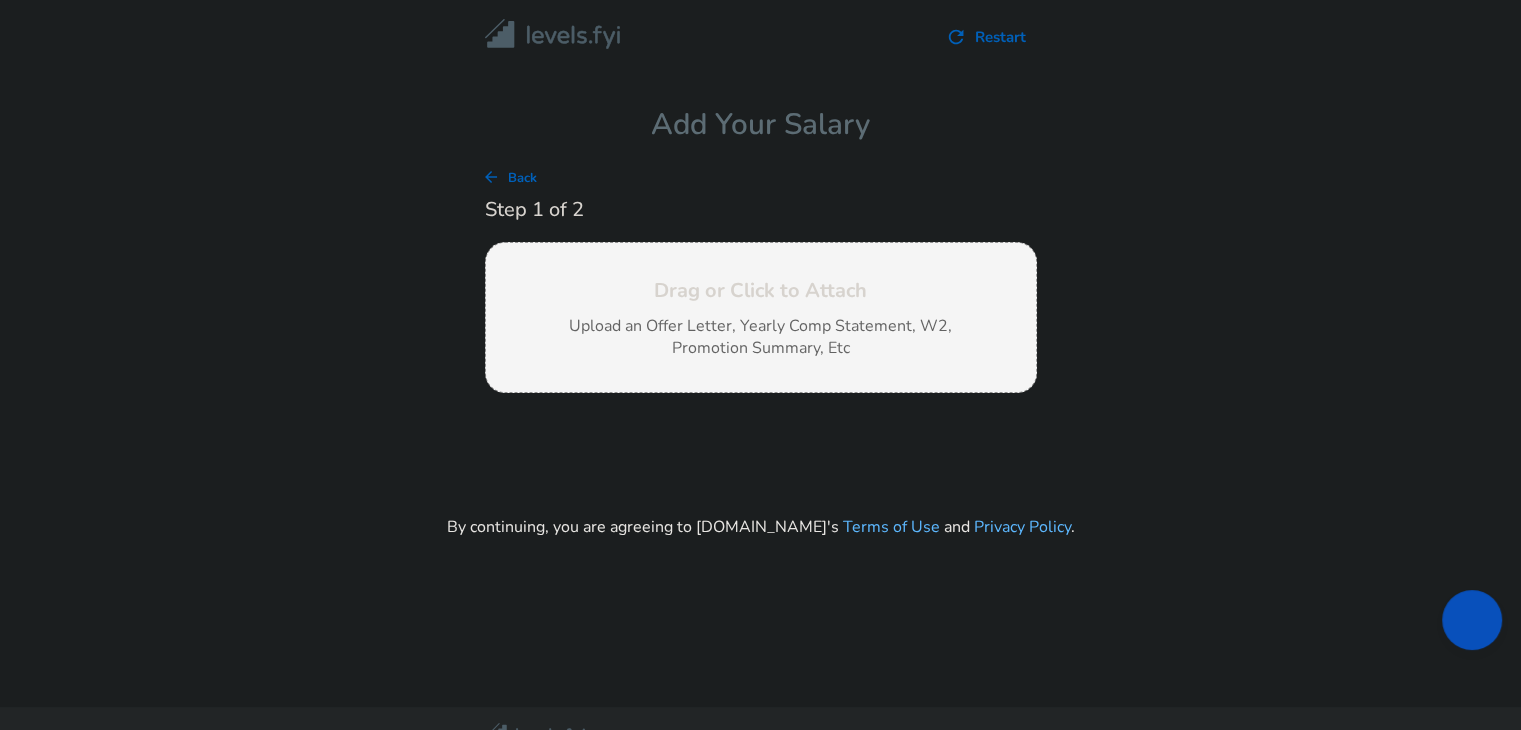 click on "Drag or Click to Attach Upload an Offer Letter, Yearly Comp Statement, W2, Promotion Summary, Etc" at bounding box center [761, 318] 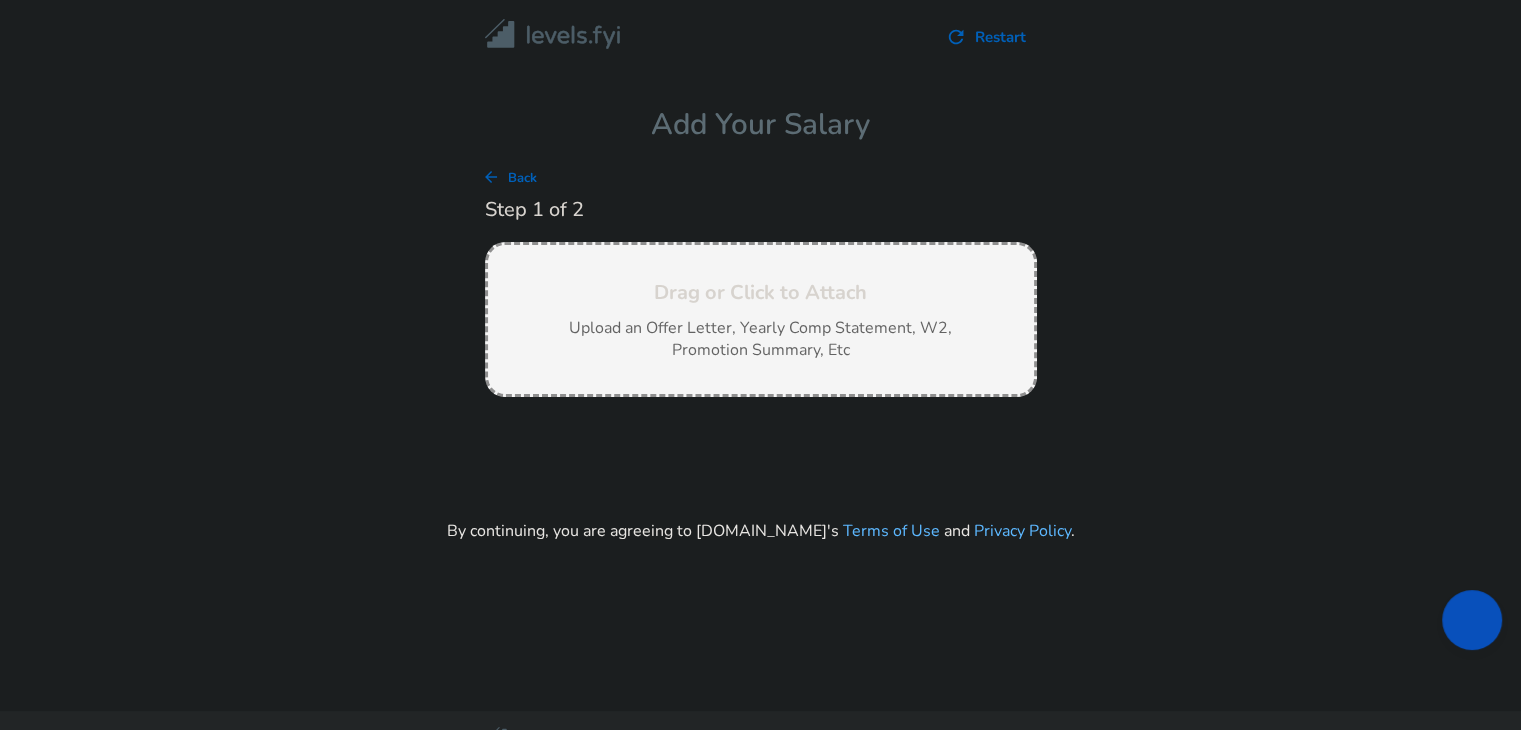 click on "Add Your Salary" at bounding box center [761, 134] 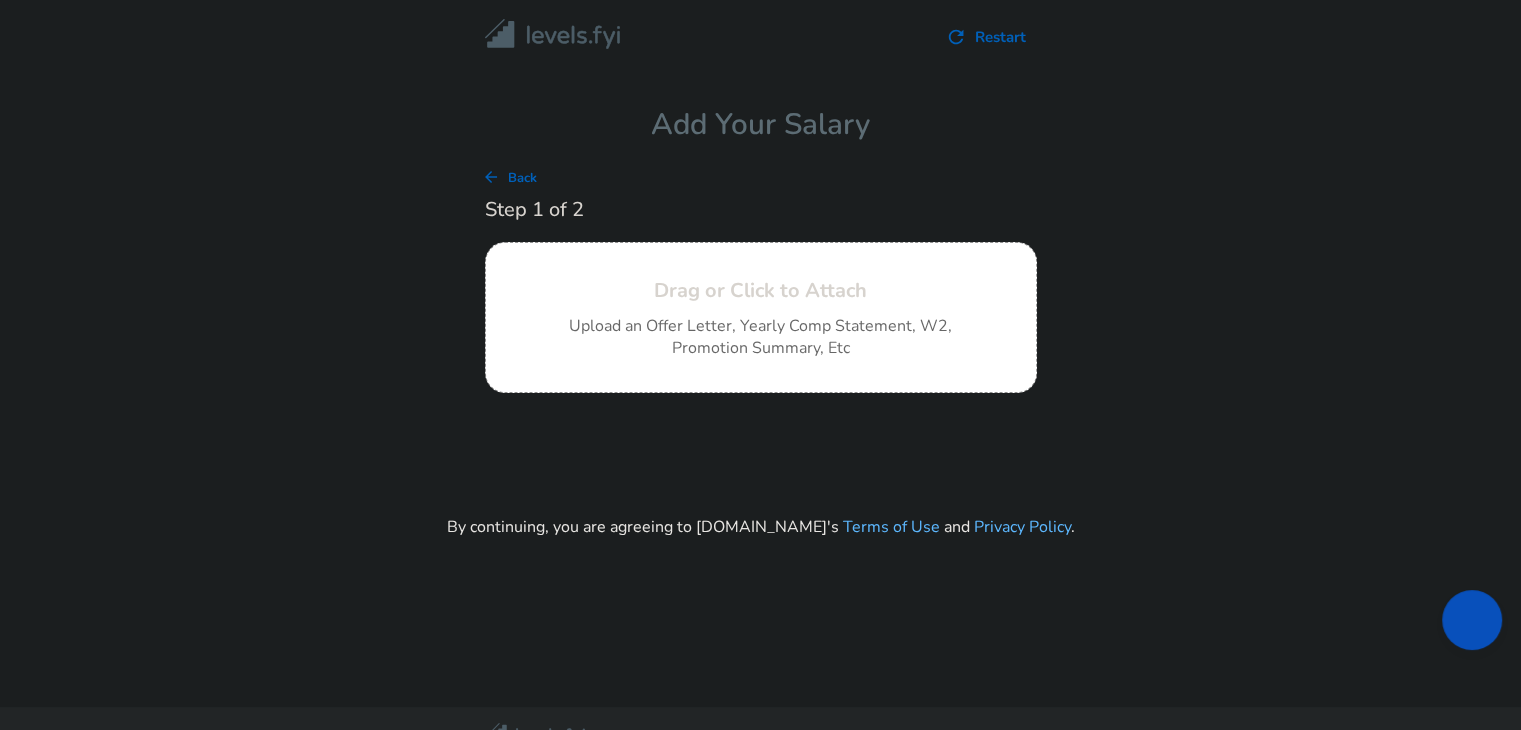 click on "Back" at bounding box center [511, 178] 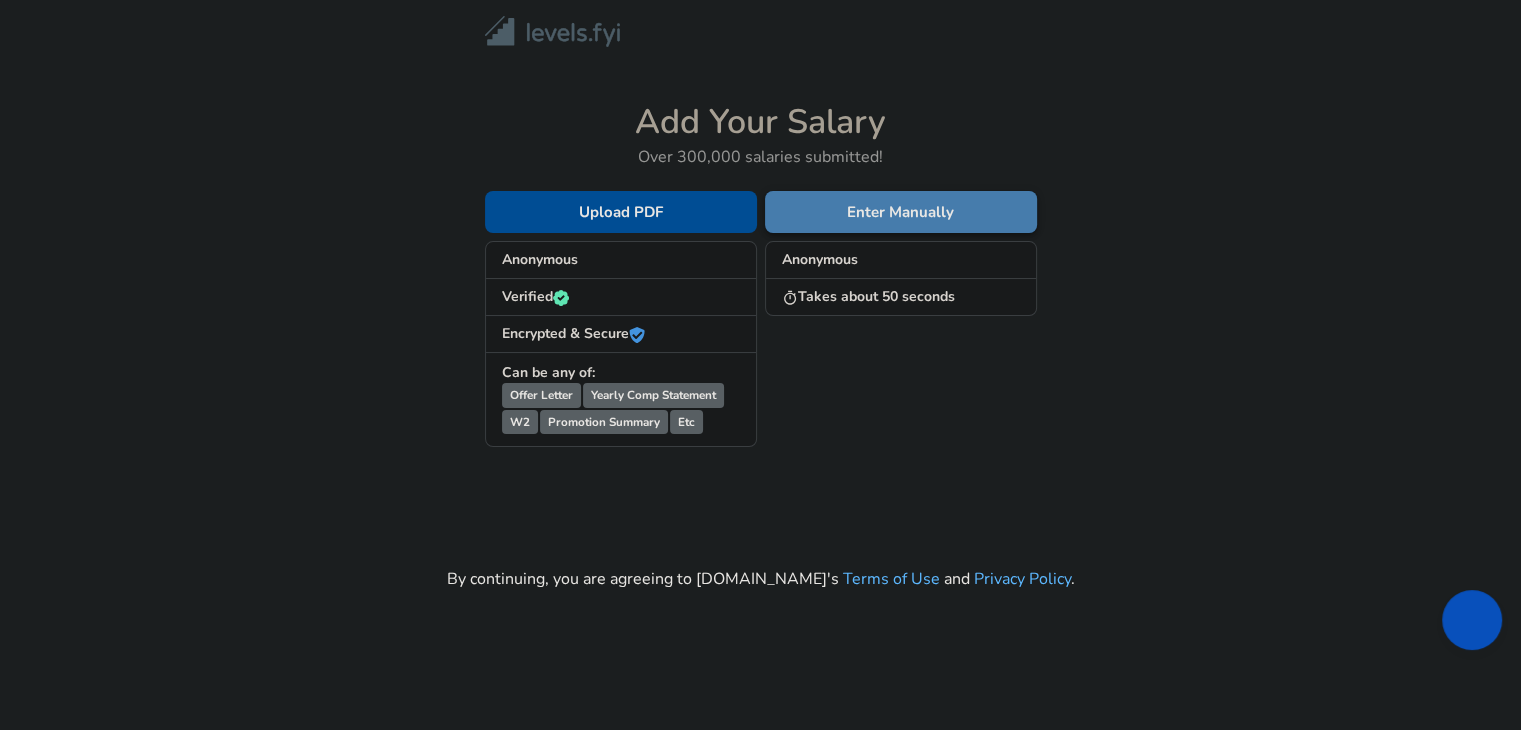 click on "Enter Manually" at bounding box center (901, 212) 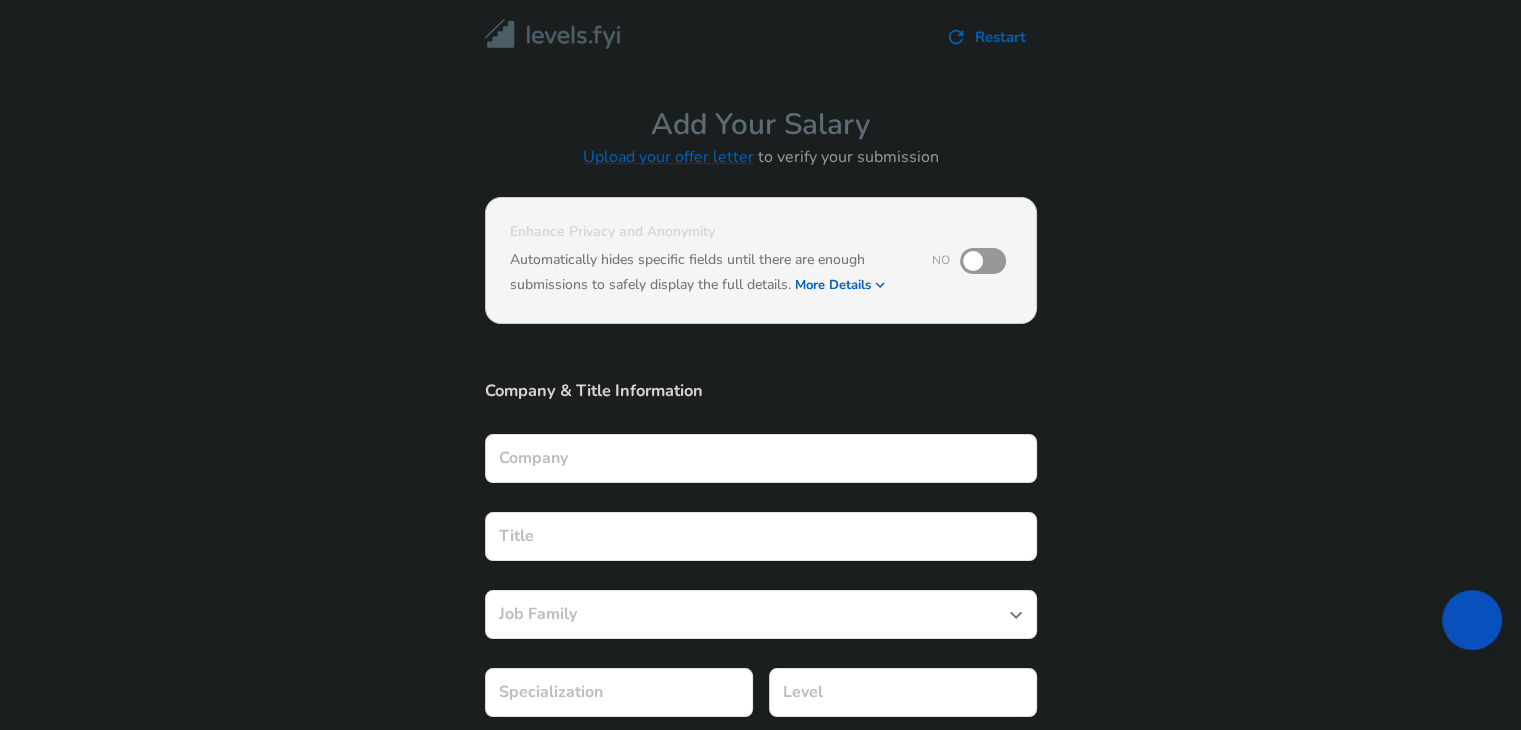 click at bounding box center (973, 261) 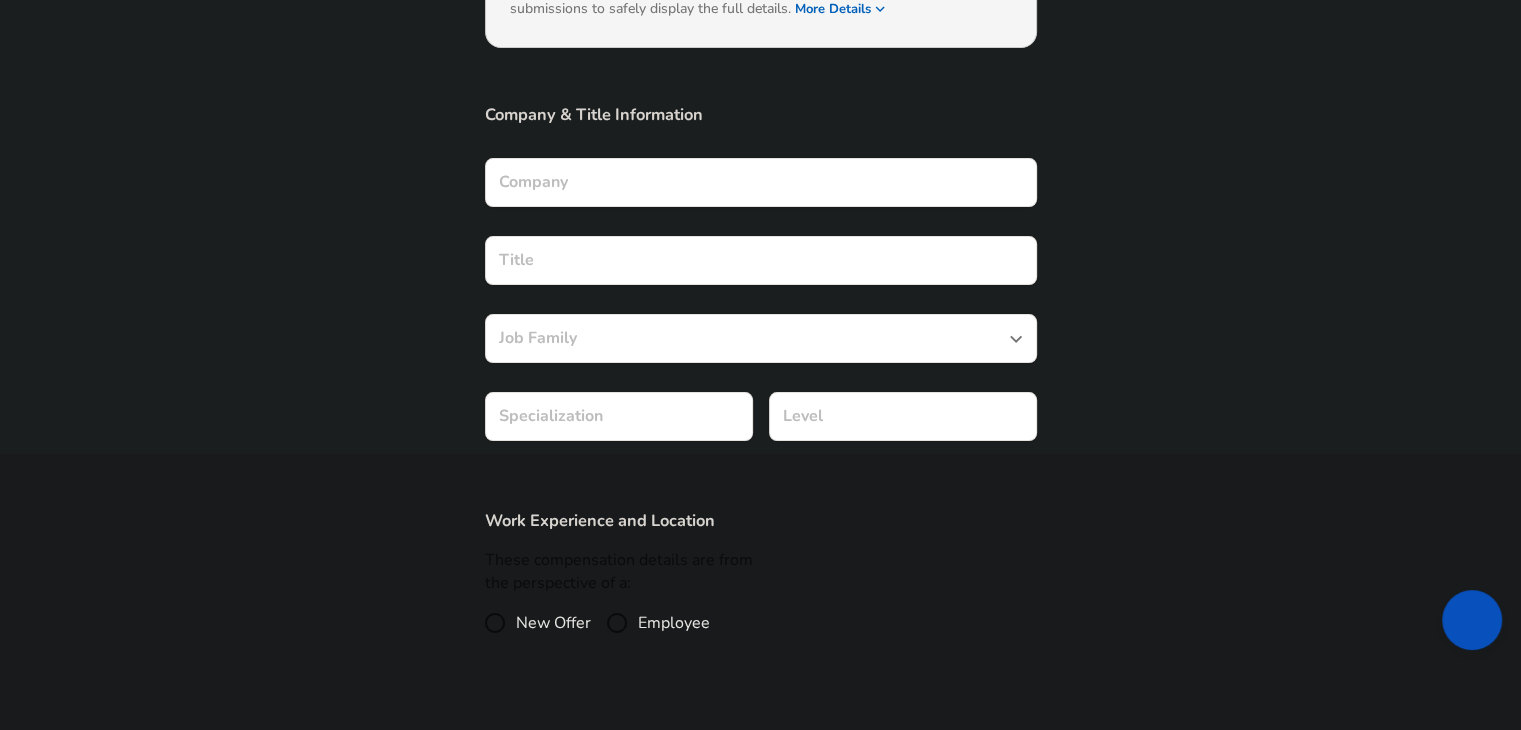 scroll, scrollTop: 0, scrollLeft: 0, axis: both 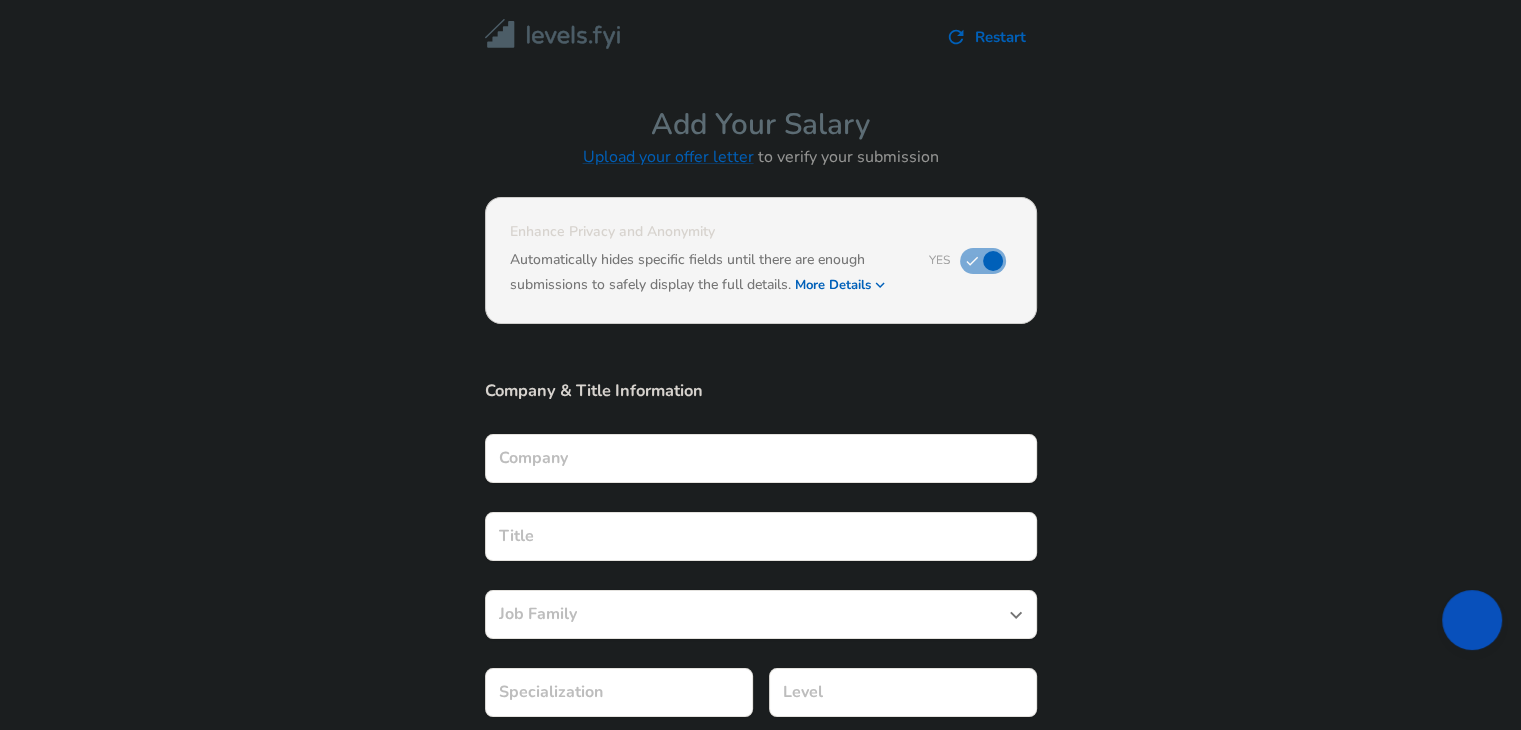click at bounding box center (993, 261) 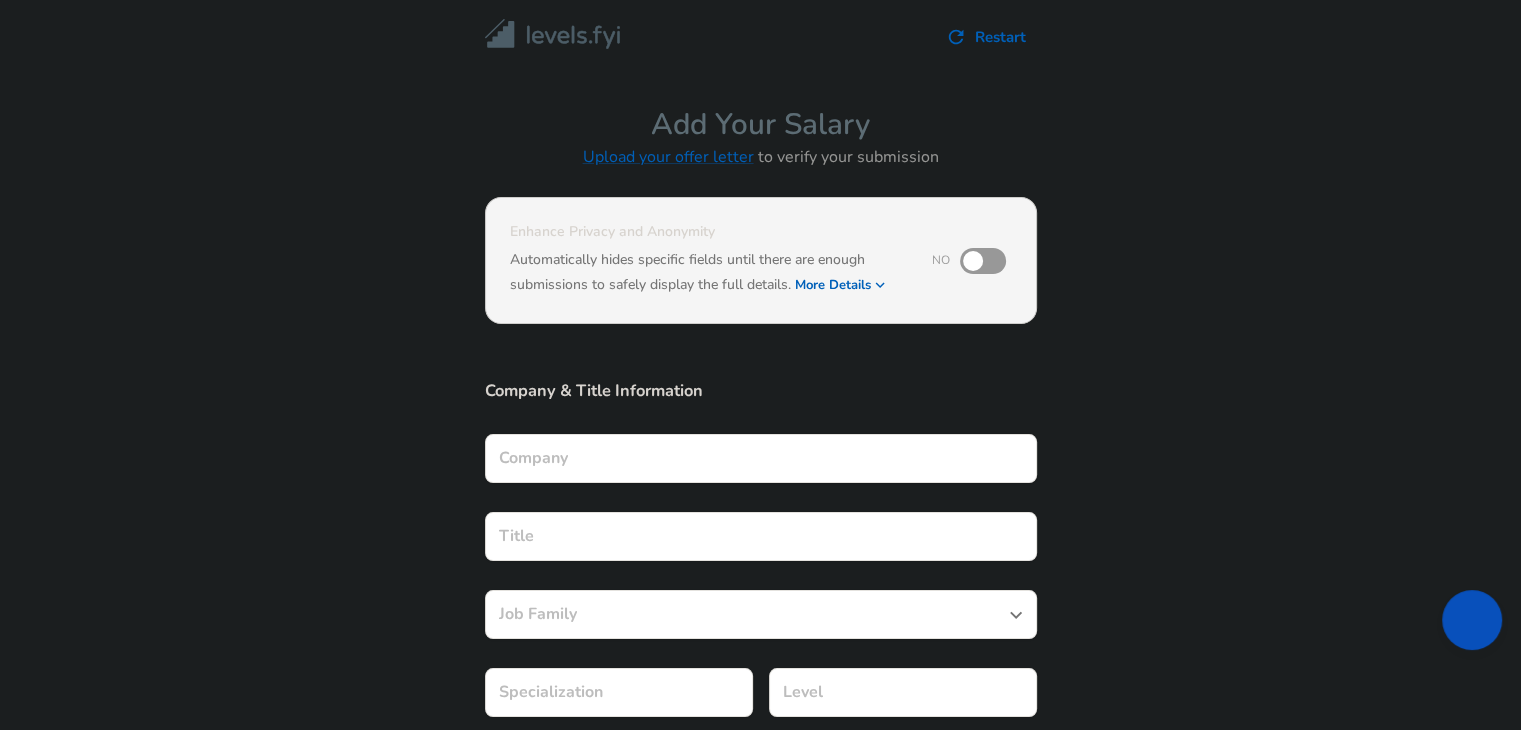 click on "Enhance Privacy and Anonymity No Automatically hides specific fields until there are enough submissions to safely display the full details.   More Details Based on your submission and the data points that we have already collected, we will automatically hide and anonymize specific fields if there aren't enough data points to remain sufficiently anonymous." at bounding box center (760, 273) 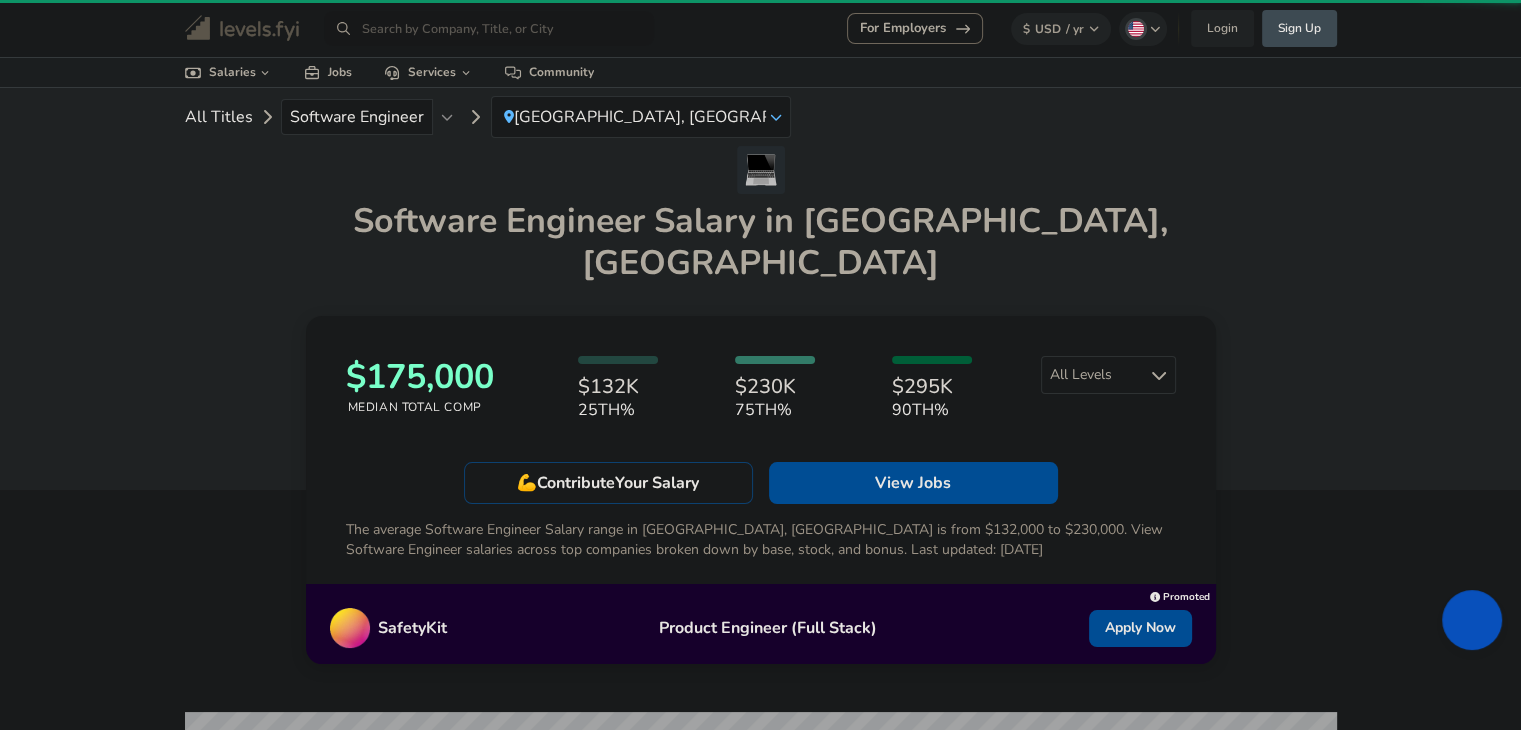 scroll, scrollTop: 933, scrollLeft: 0, axis: vertical 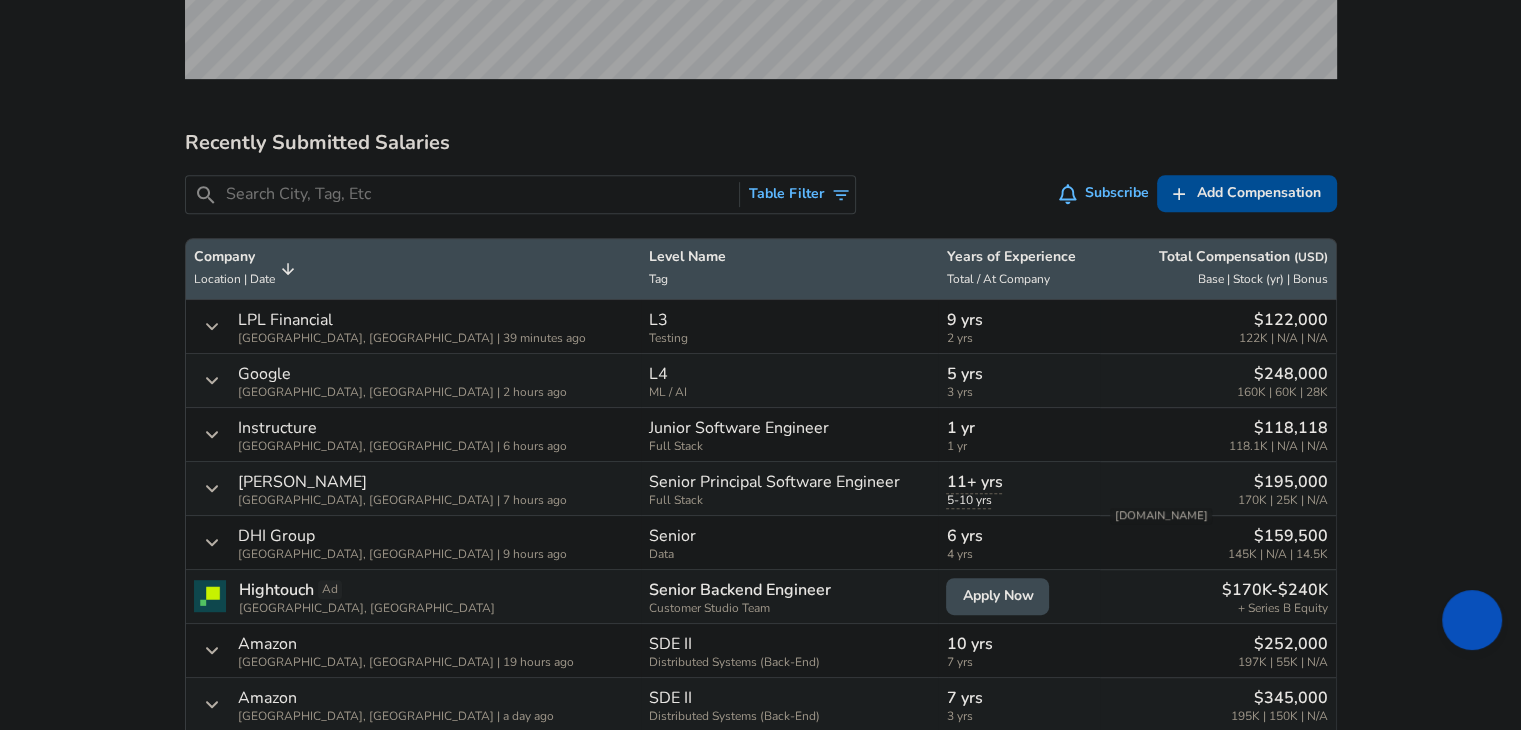 click on "​ Table Filter Subscribe Add Add Comp Add Compensation" at bounding box center [761, 194] 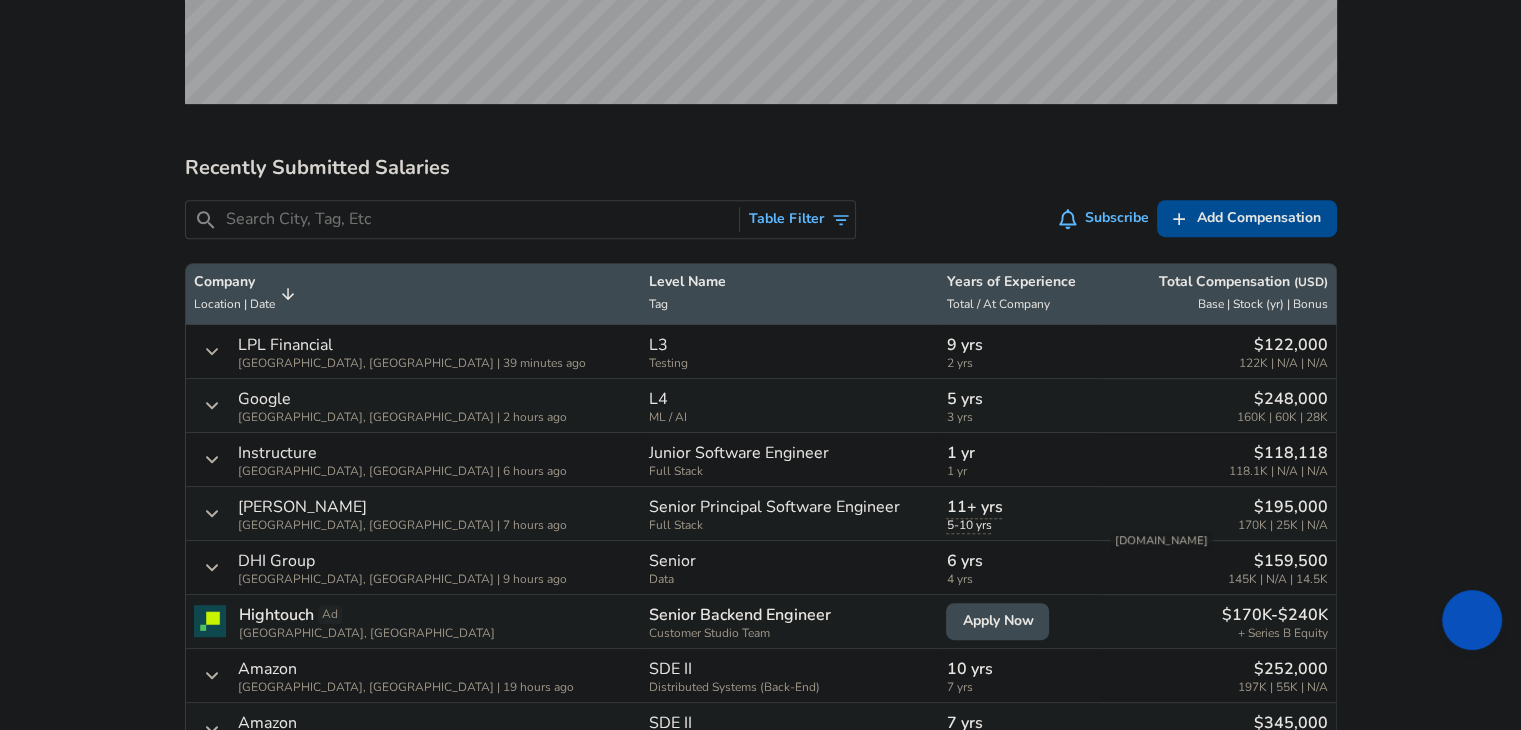 scroll, scrollTop: 933, scrollLeft: 0, axis: vertical 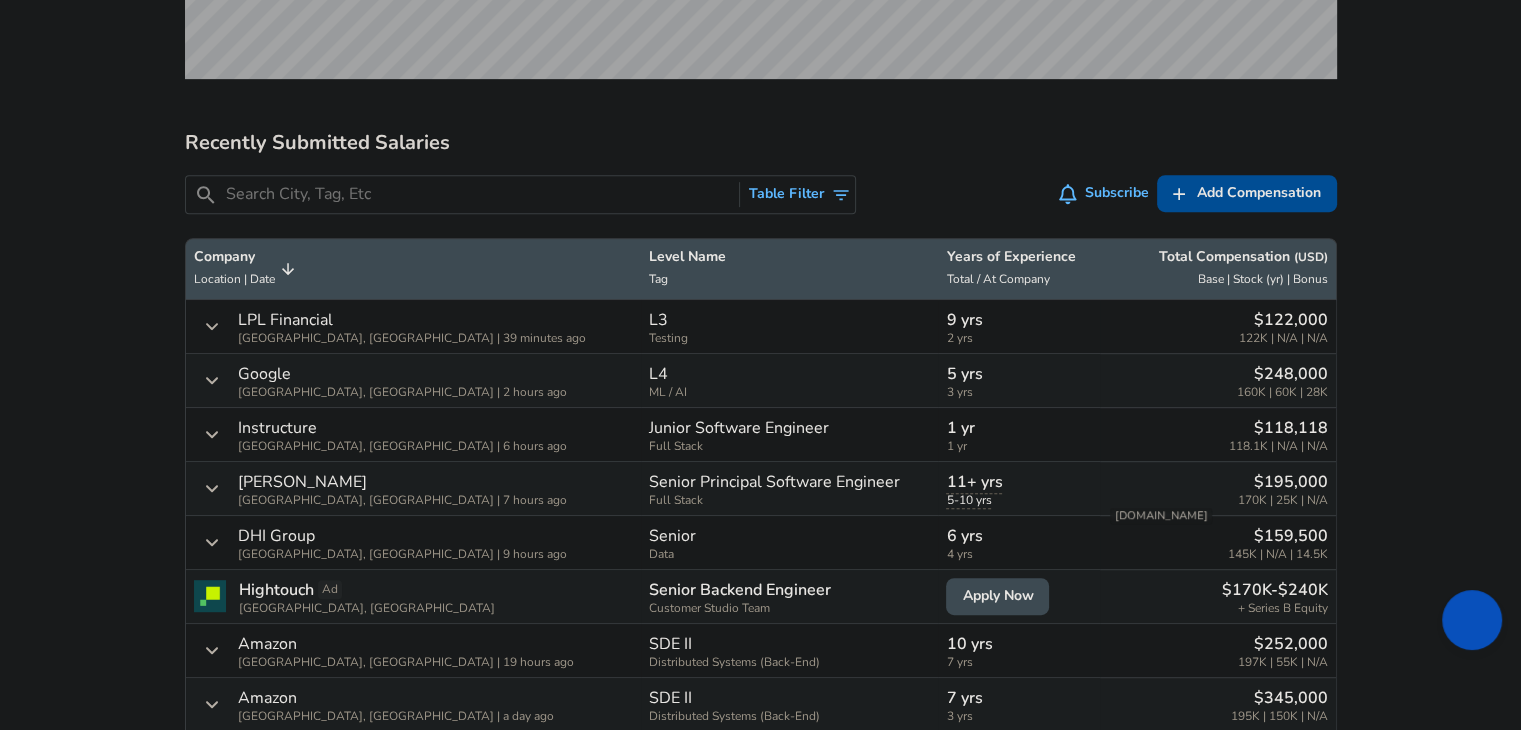 click at bounding box center [479, 194] 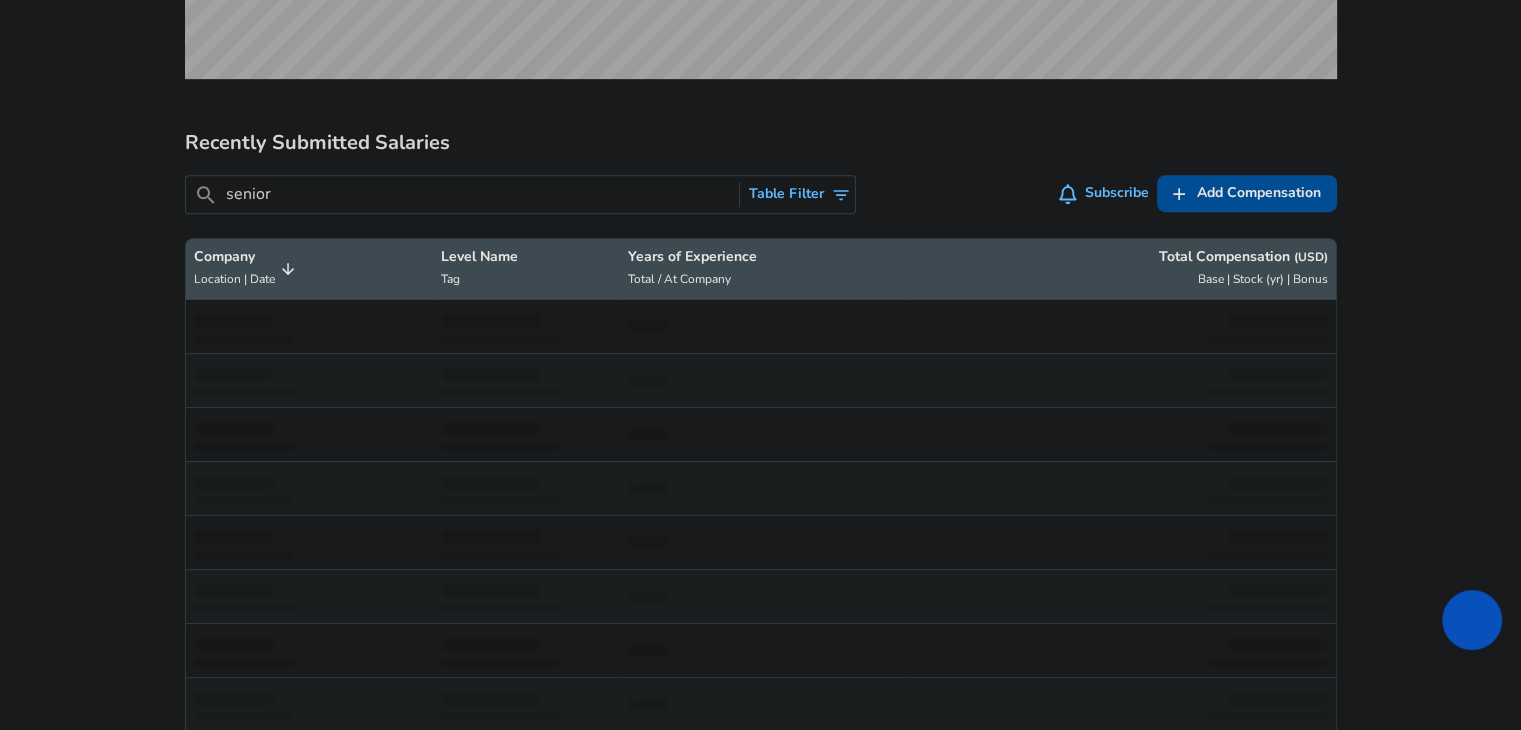 type on "senior" 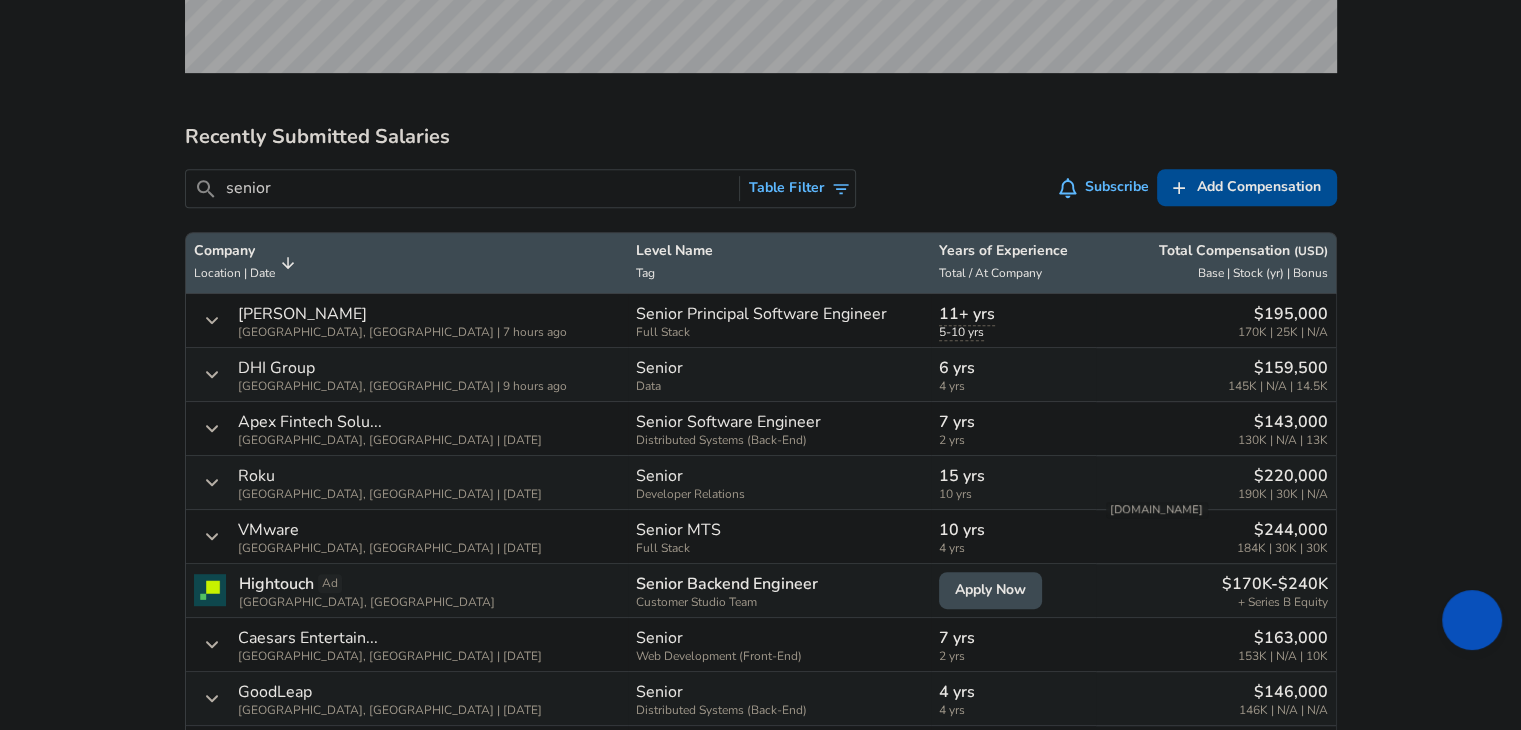 scroll, scrollTop: 933, scrollLeft: 0, axis: vertical 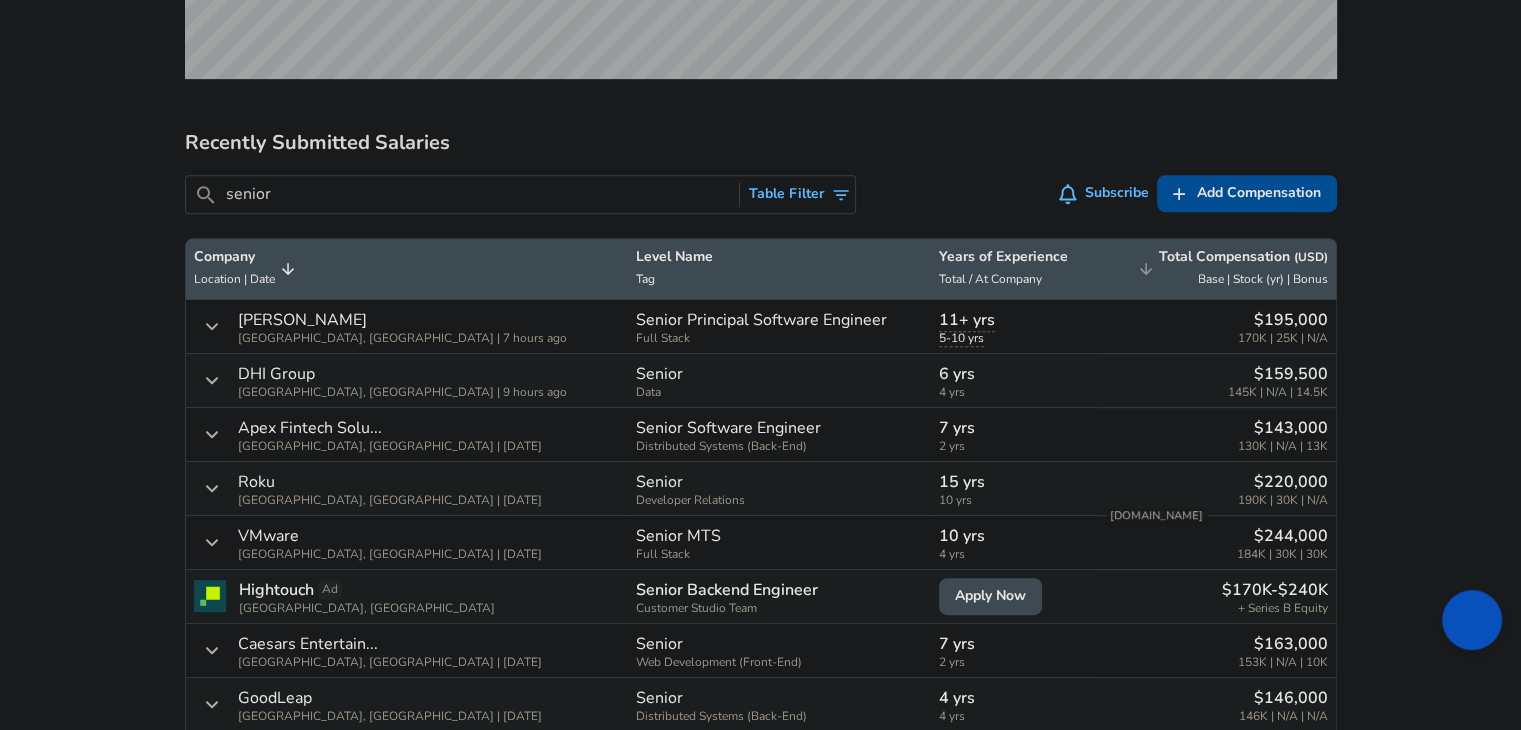 click on "Total Compensation   ( USD )" at bounding box center (1243, 257) 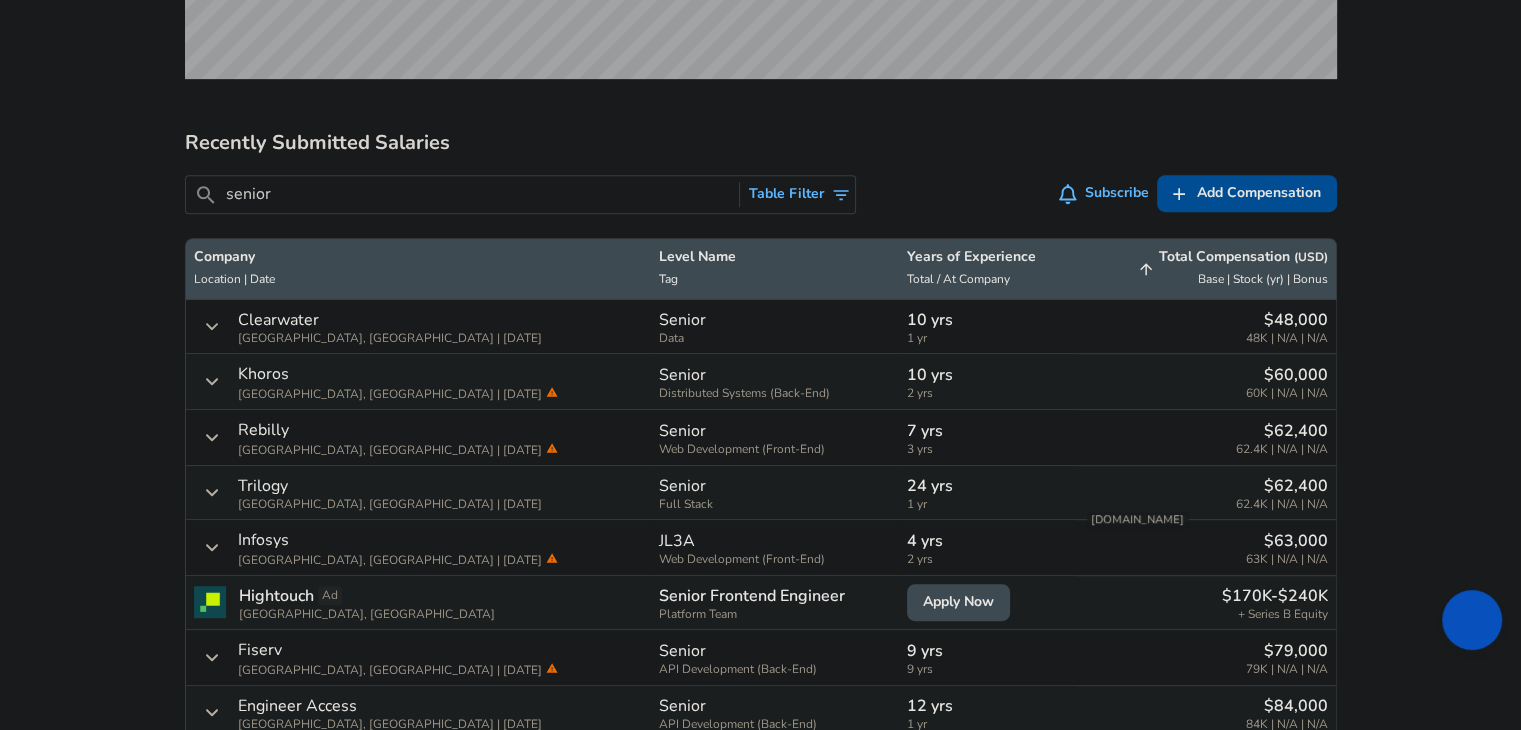 click on "Total Compensation   ( USD )" at bounding box center [1243, 257] 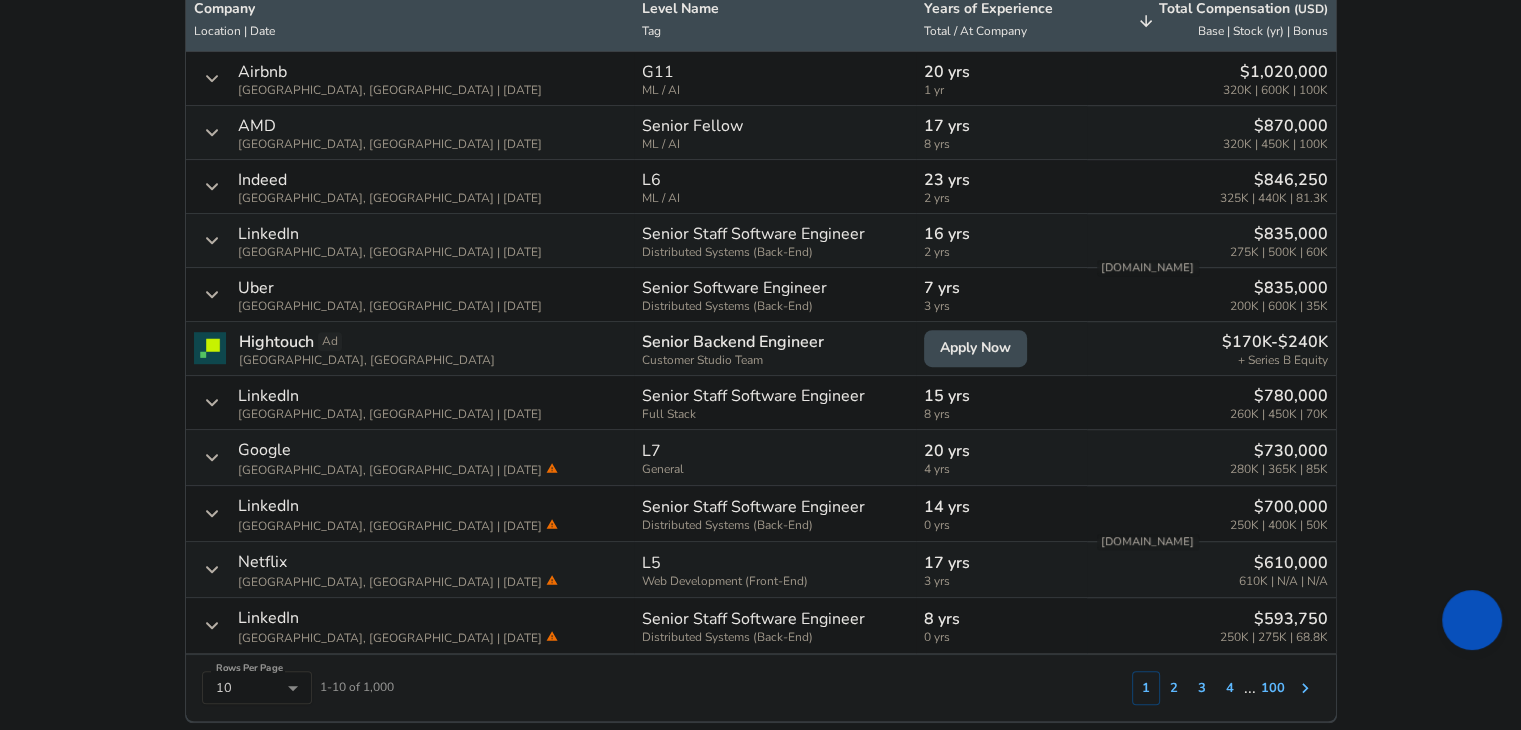 scroll, scrollTop: 1200, scrollLeft: 0, axis: vertical 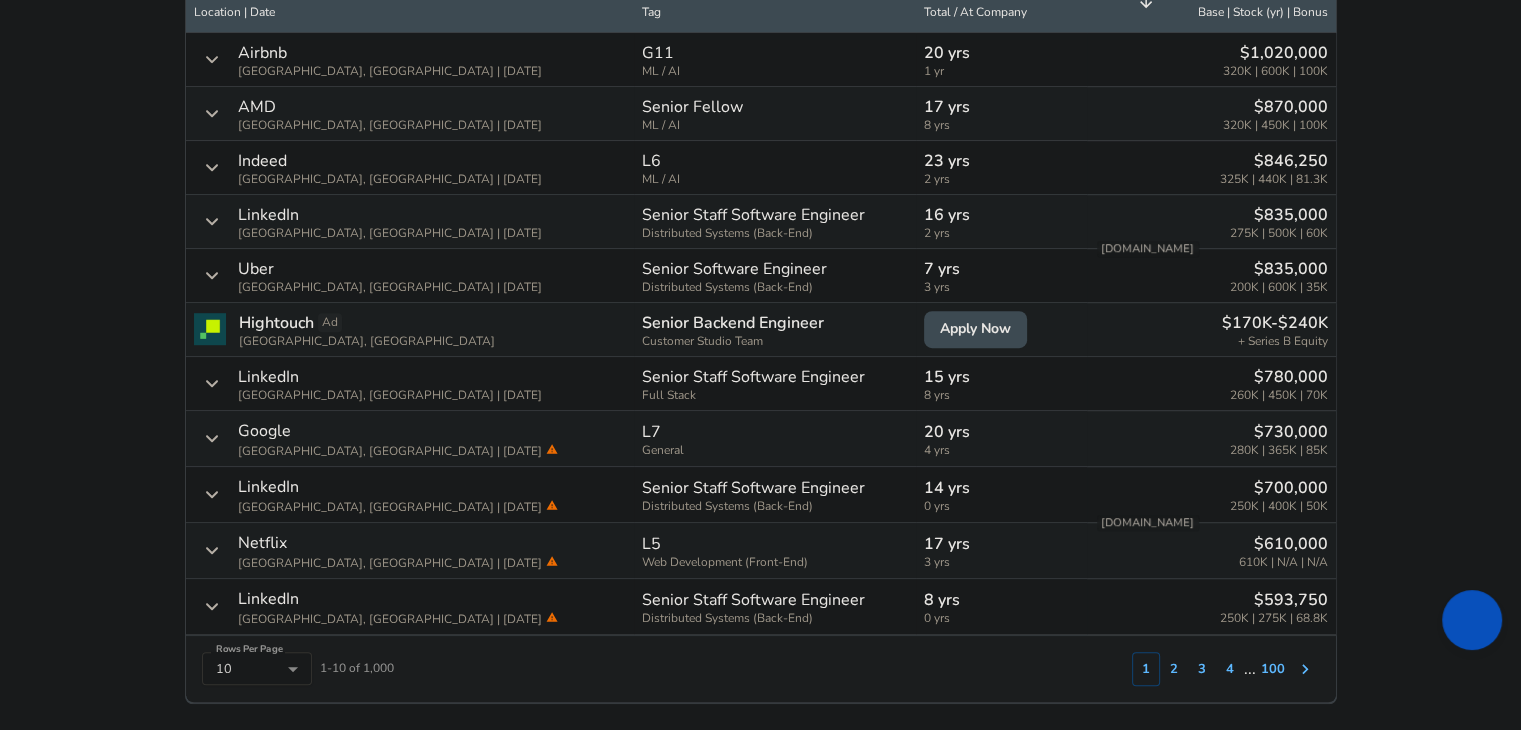 click on "2" at bounding box center (1174, 669) 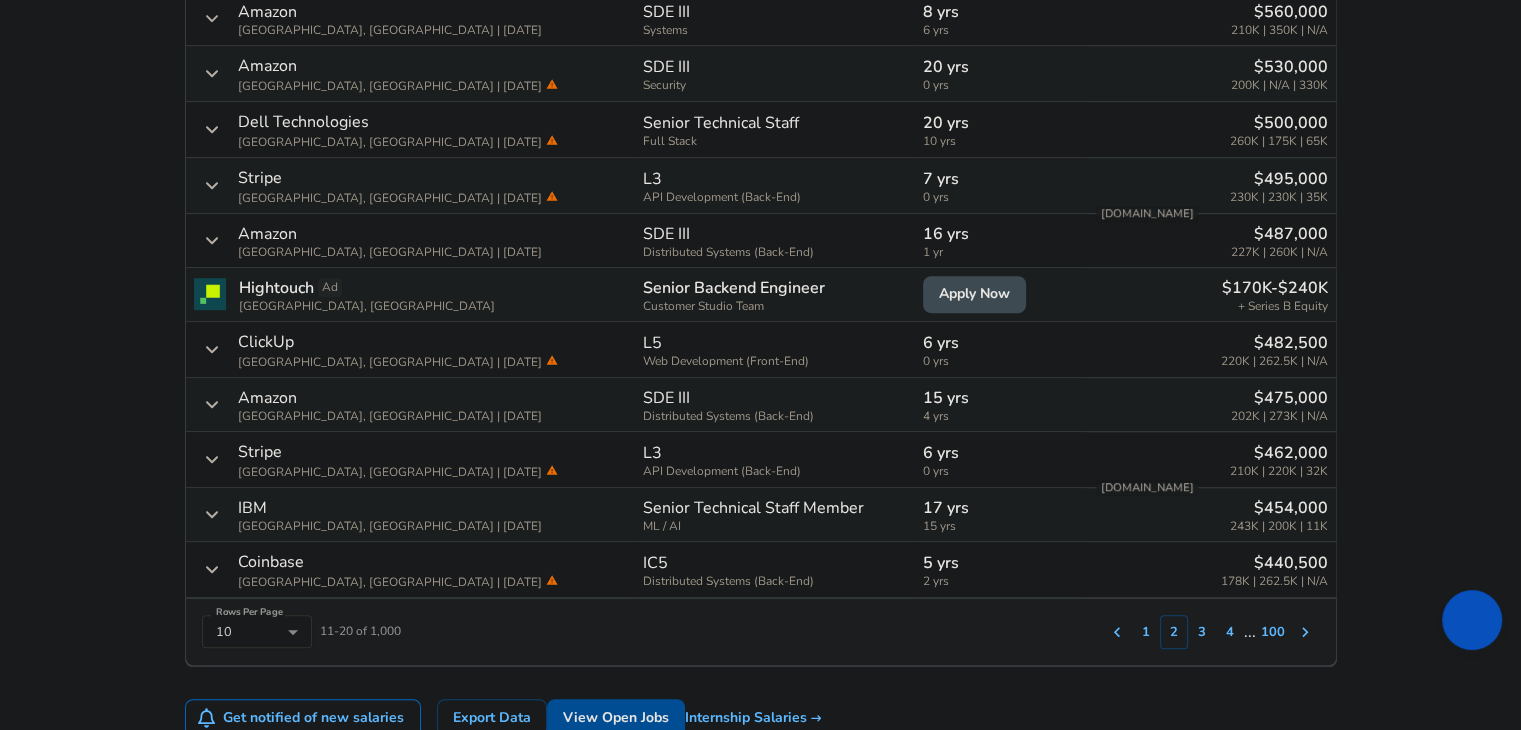 scroll, scrollTop: 1244, scrollLeft: 0, axis: vertical 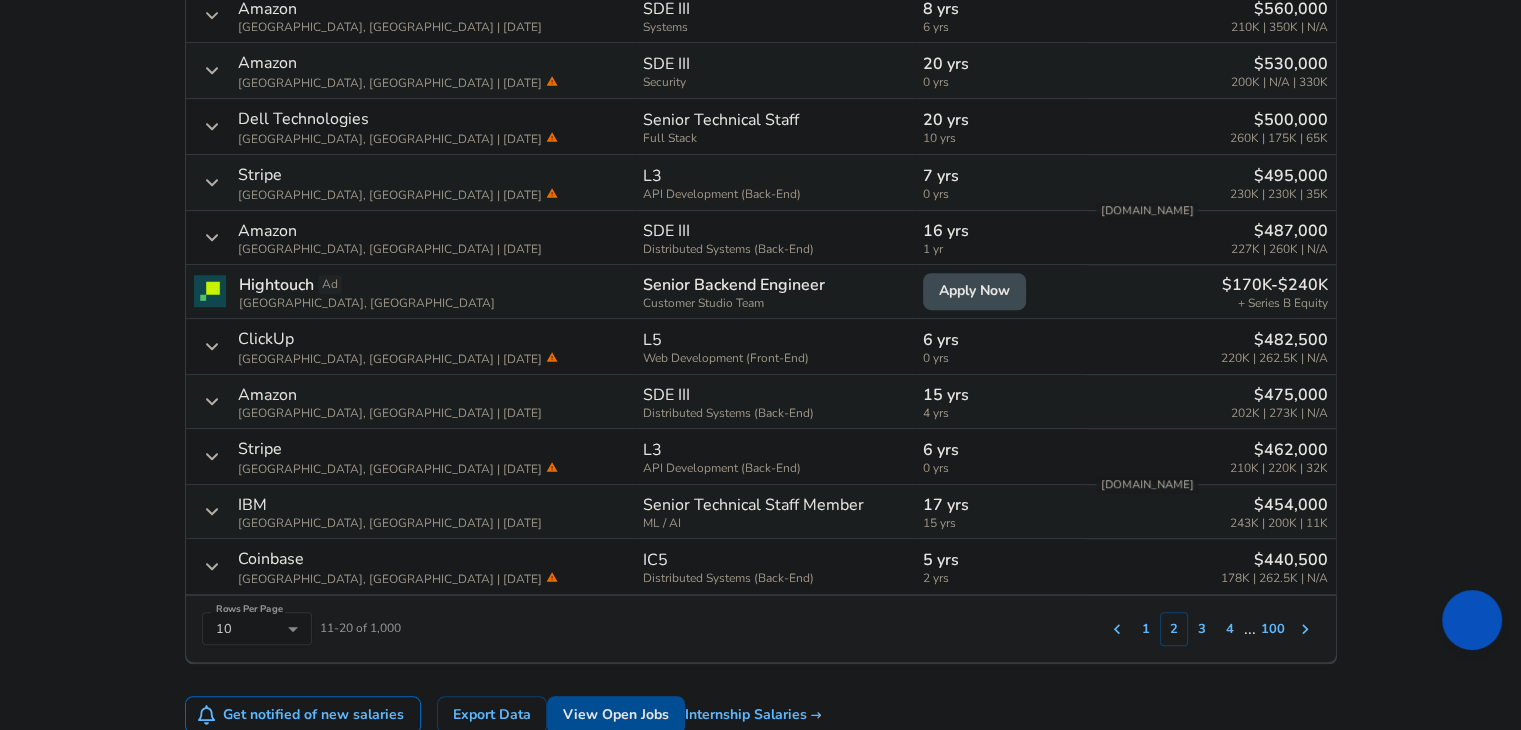 click on "3" at bounding box center [1202, 629] 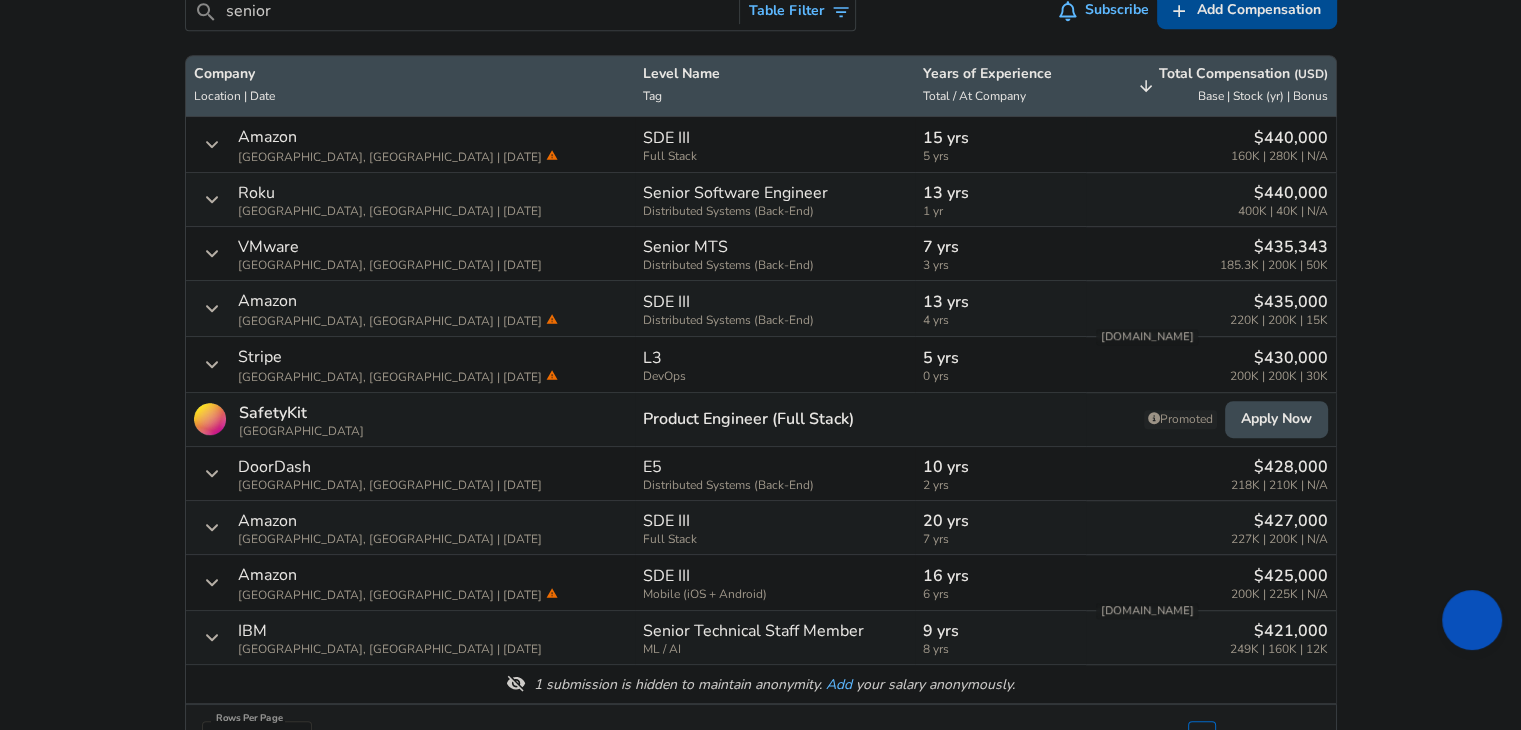 scroll, scrollTop: 1111, scrollLeft: 0, axis: vertical 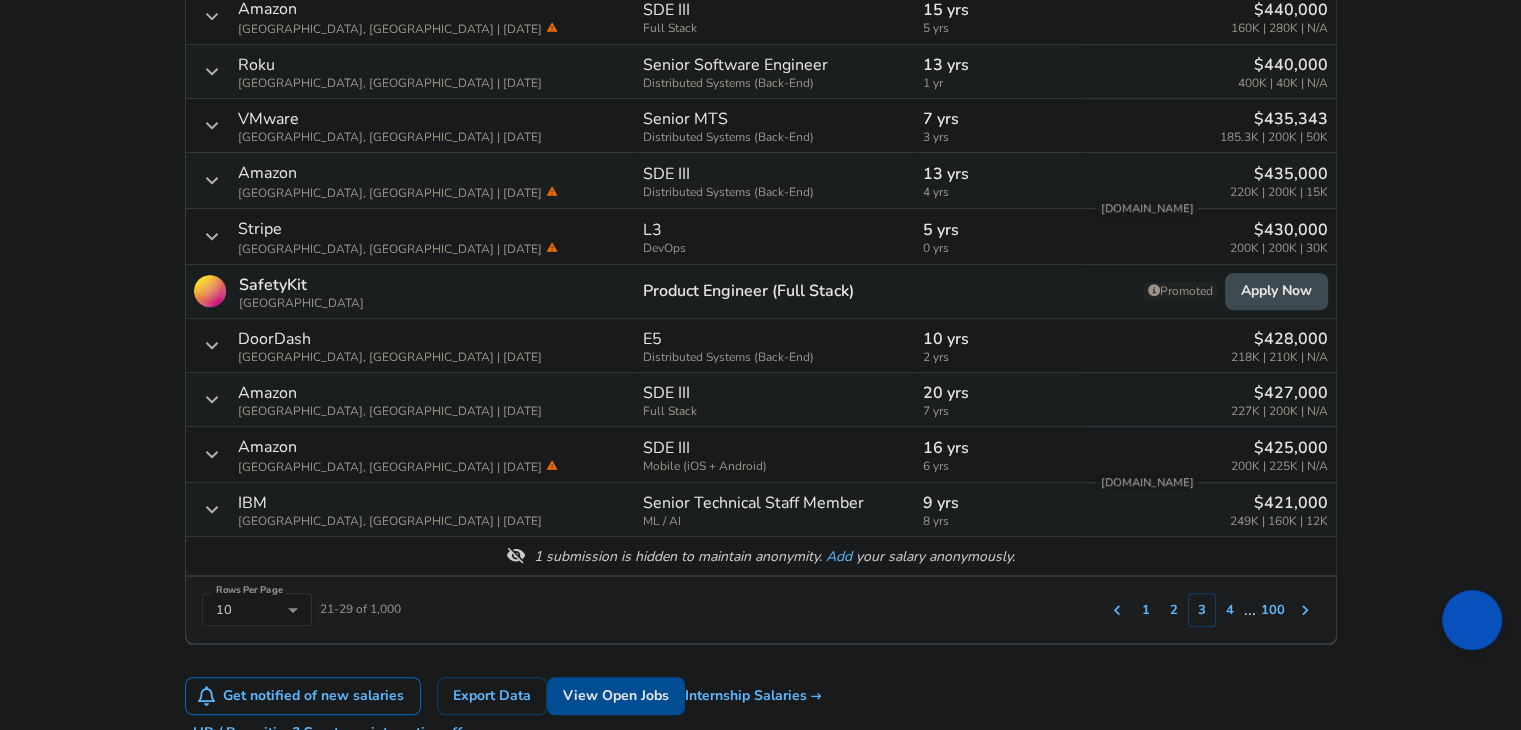 click on "4" at bounding box center [1230, 610] 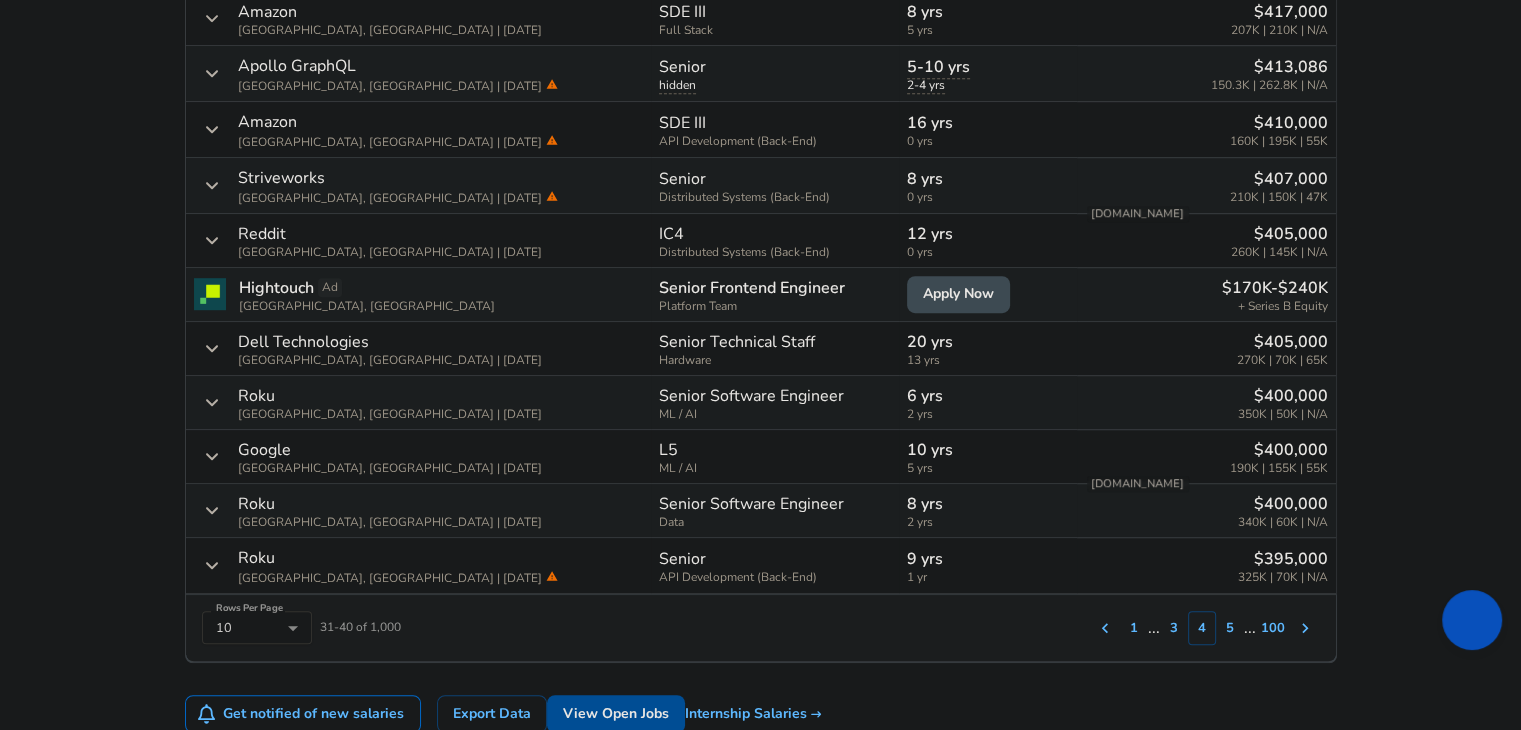 scroll, scrollTop: 1244, scrollLeft: 0, axis: vertical 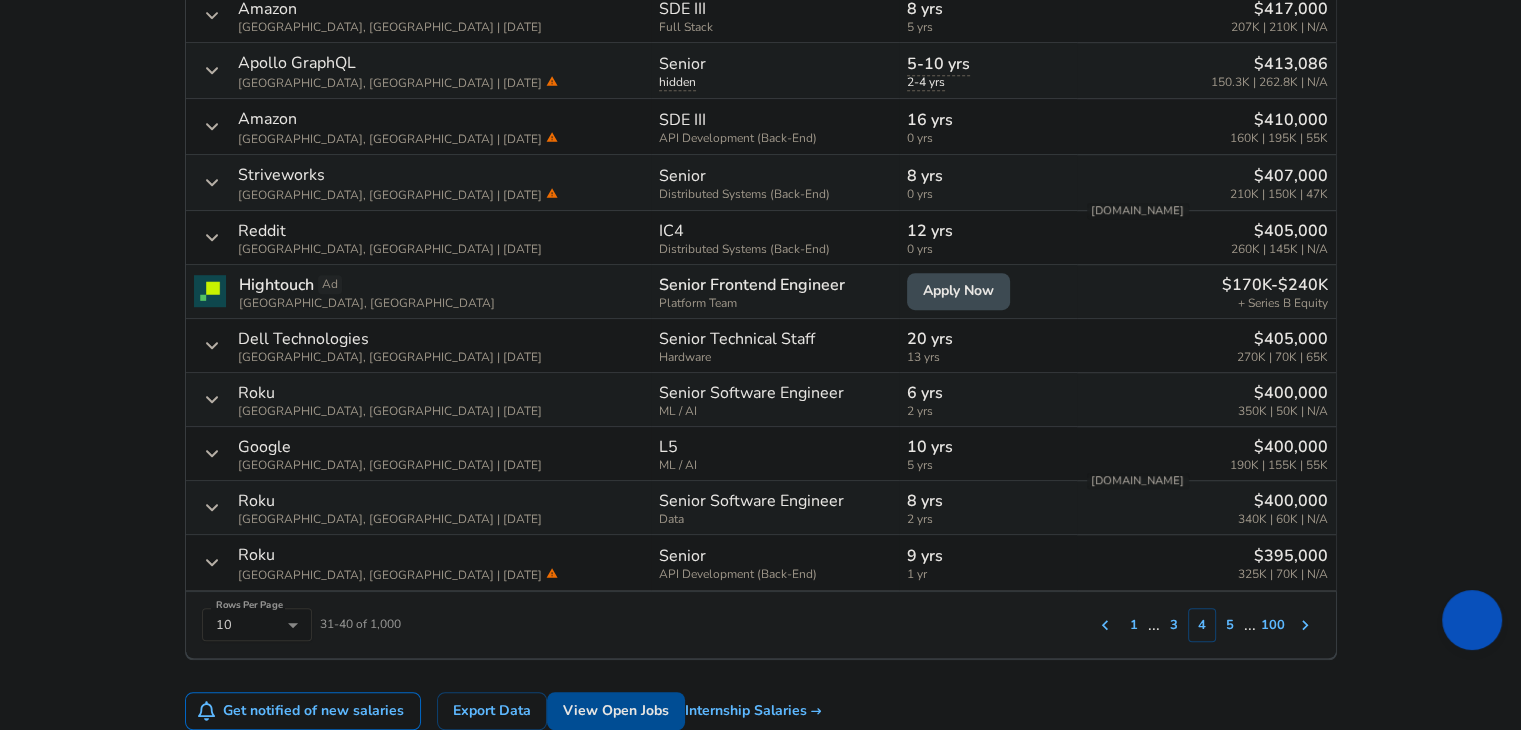 click on "5" at bounding box center (1230, 625) 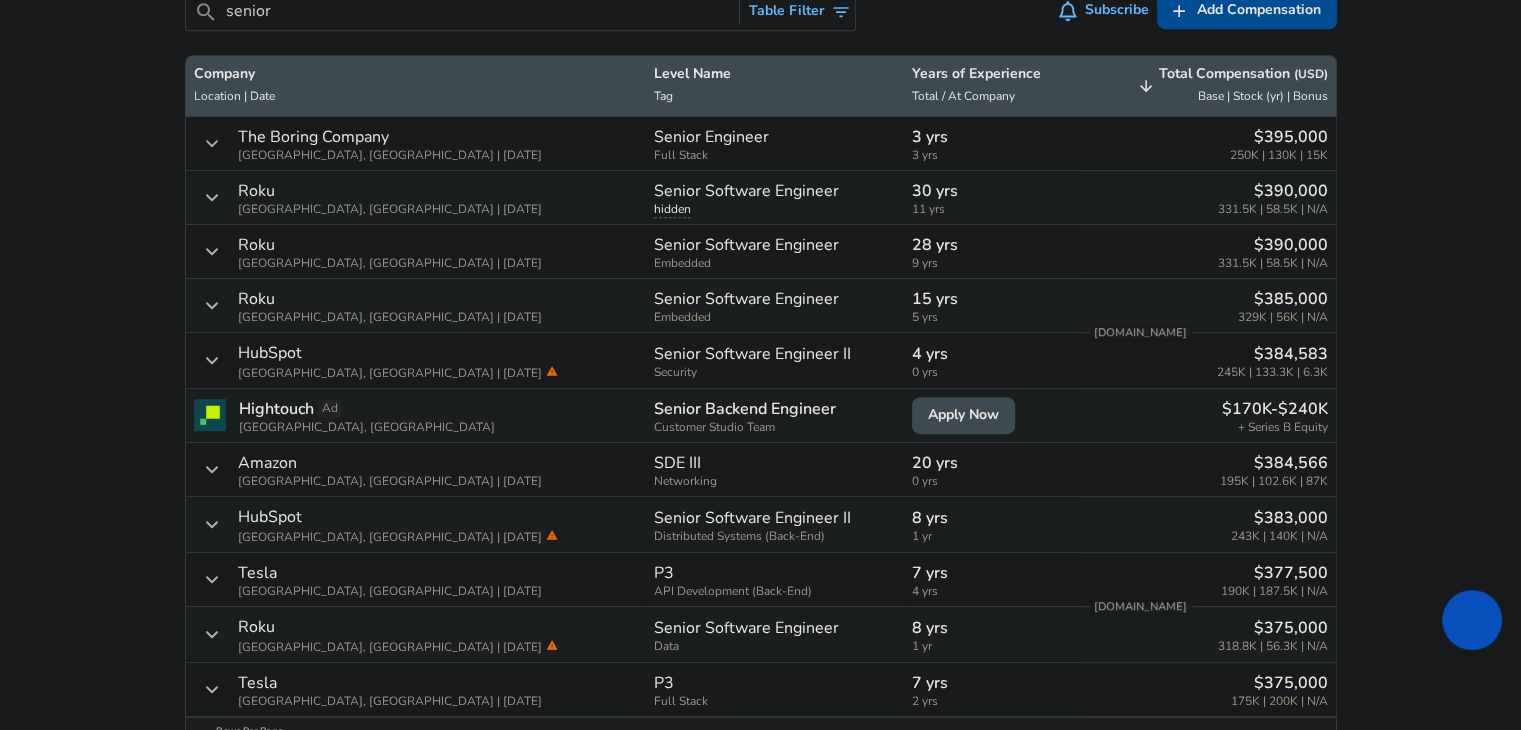 scroll, scrollTop: 1111, scrollLeft: 0, axis: vertical 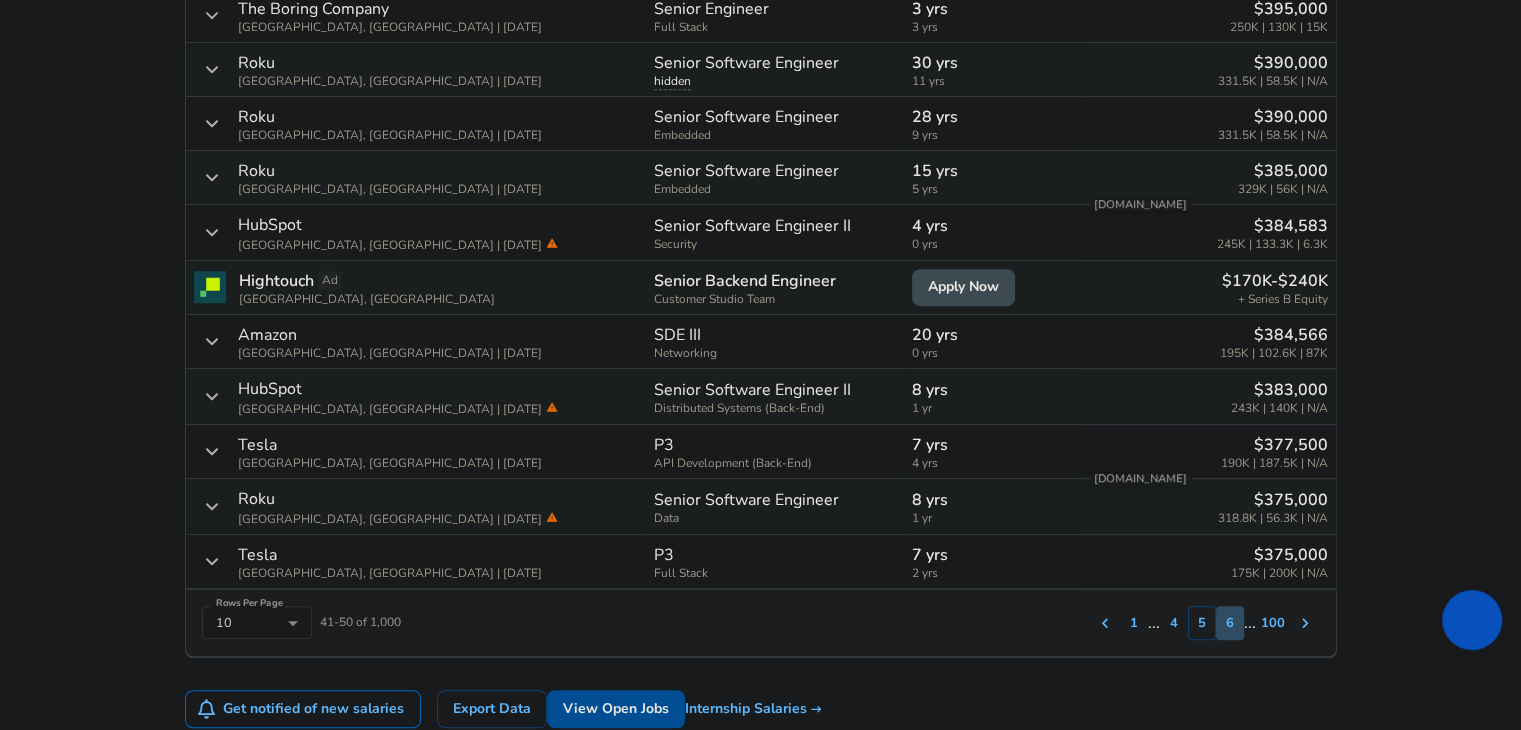 click on "6" at bounding box center (1230, 623) 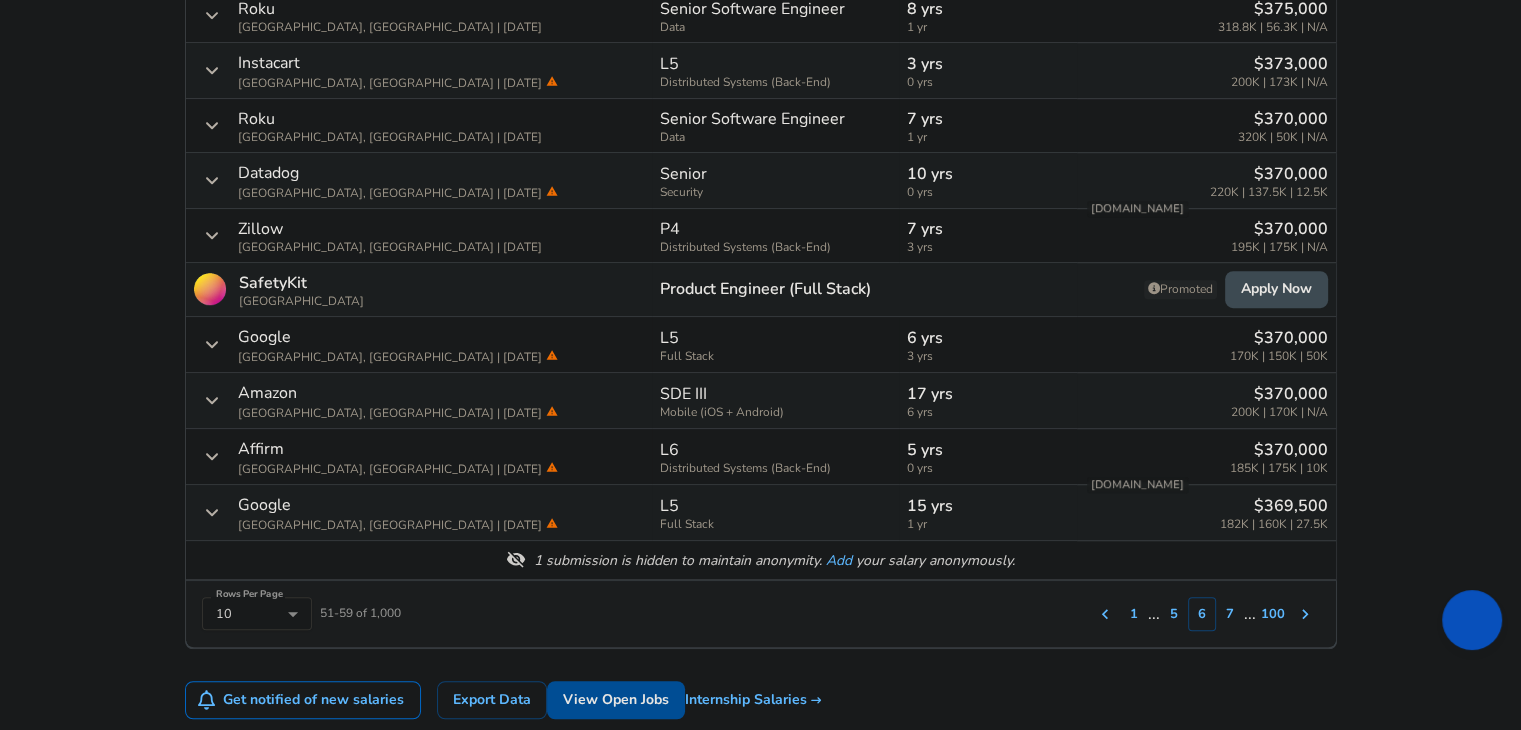 click on "7" at bounding box center (1230, 614) 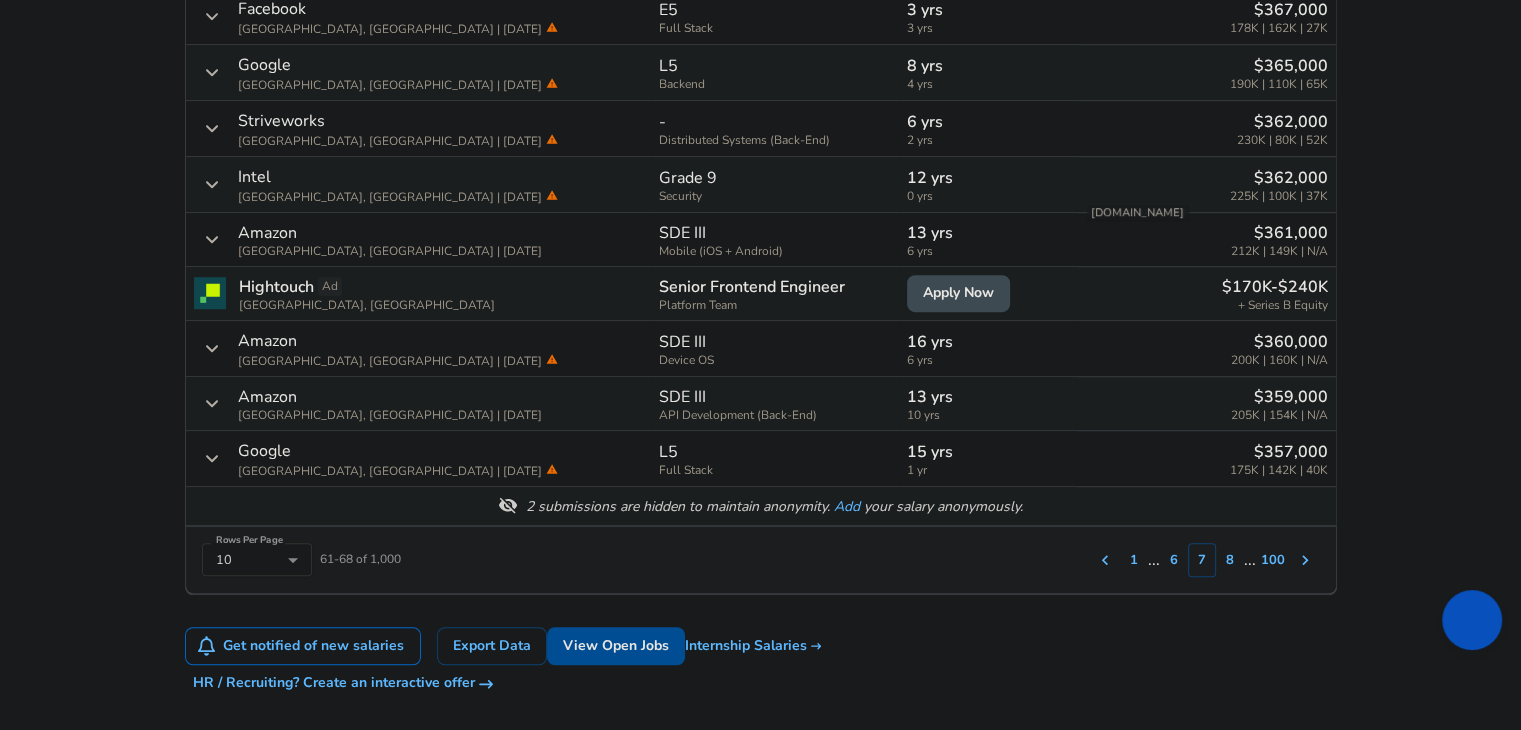click on "8" at bounding box center (1230, 560) 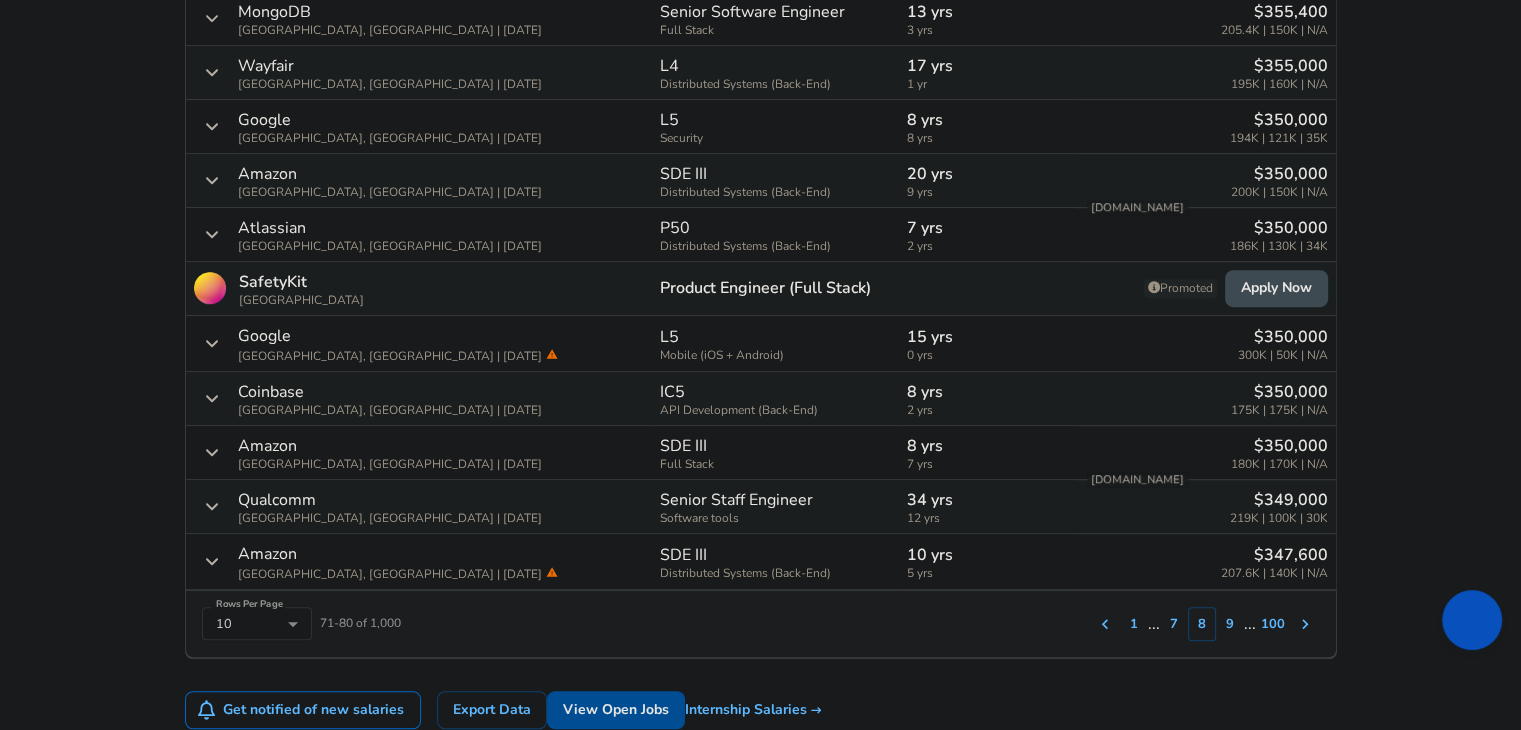 scroll, scrollTop: 1244, scrollLeft: 0, axis: vertical 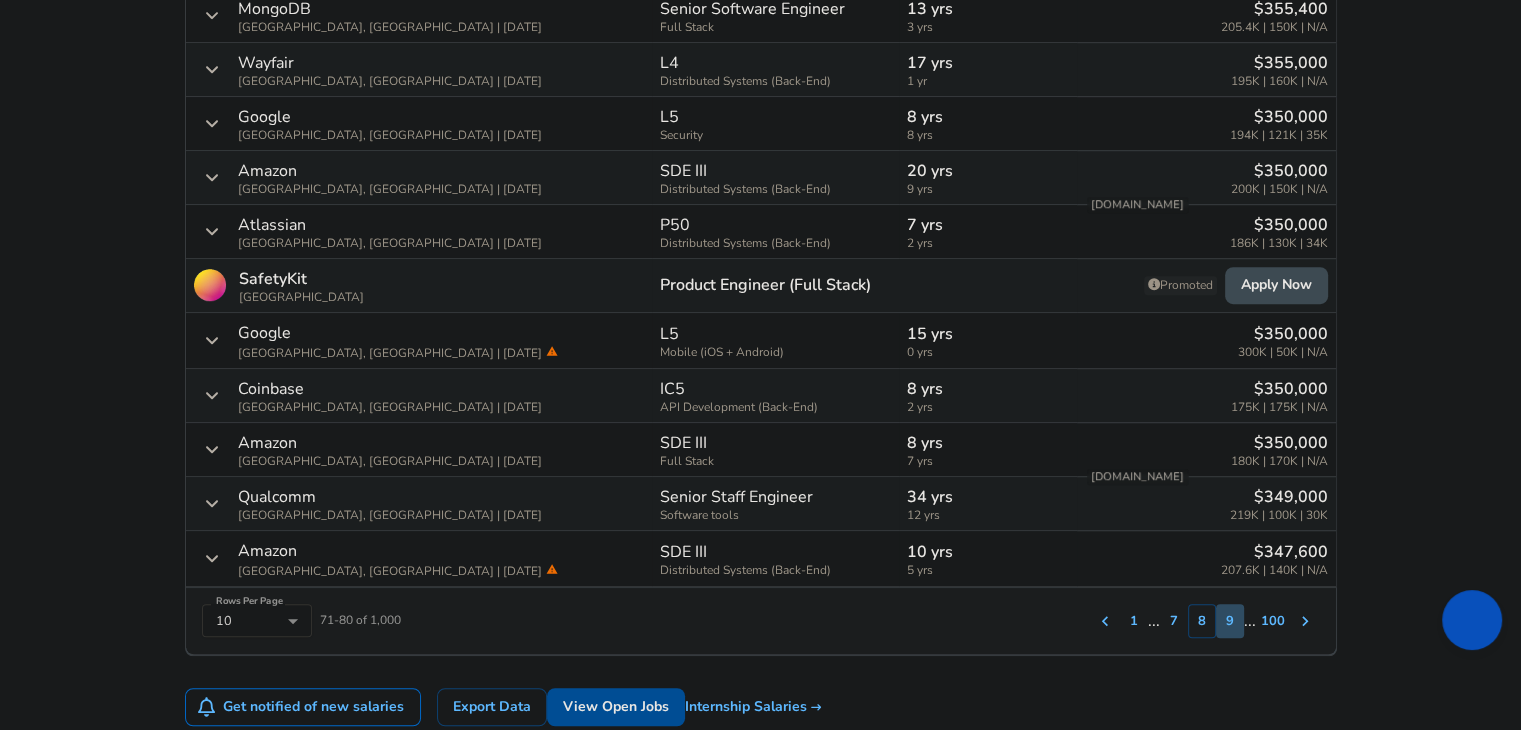 click on "9" at bounding box center (1230, 621) 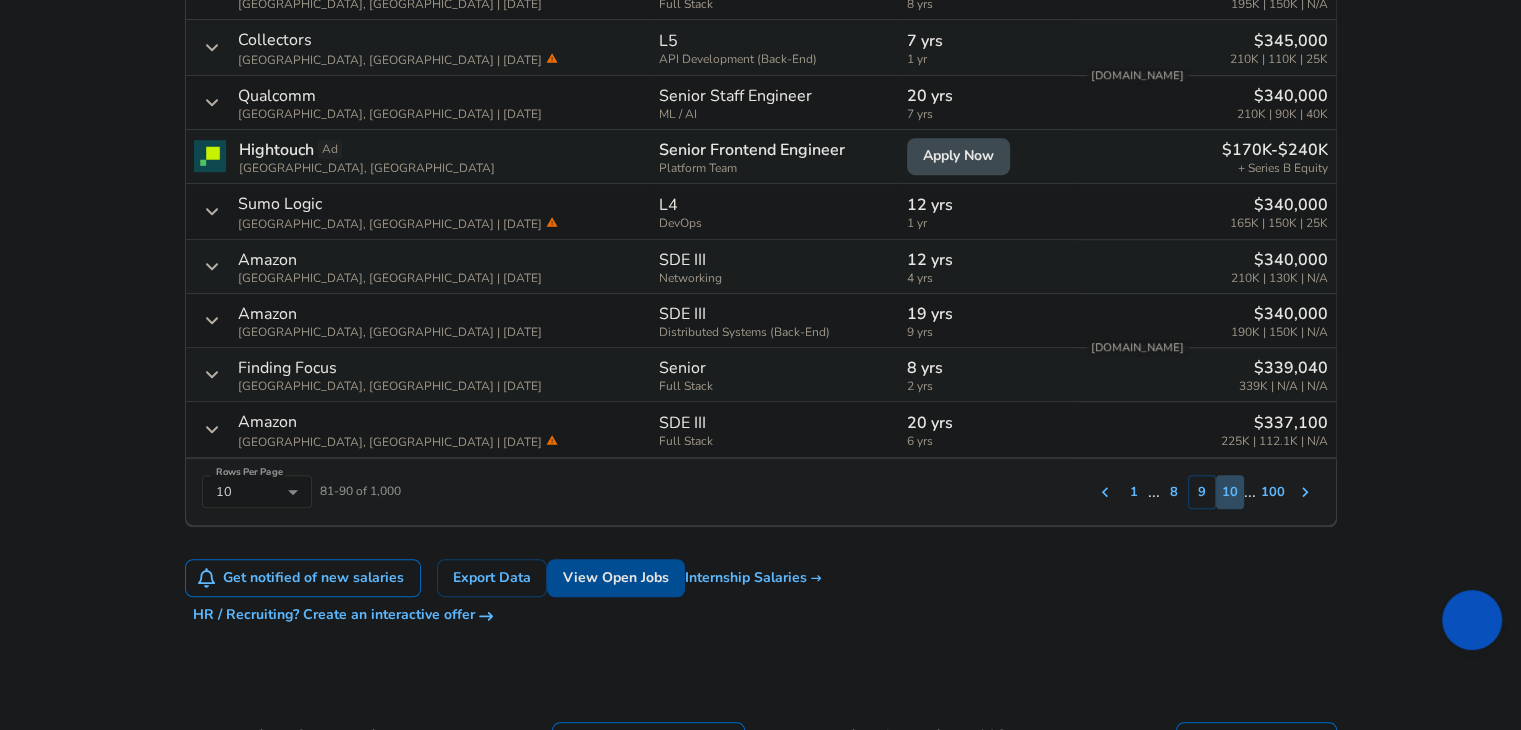 click on "10" at bounding box center (1230, 492) 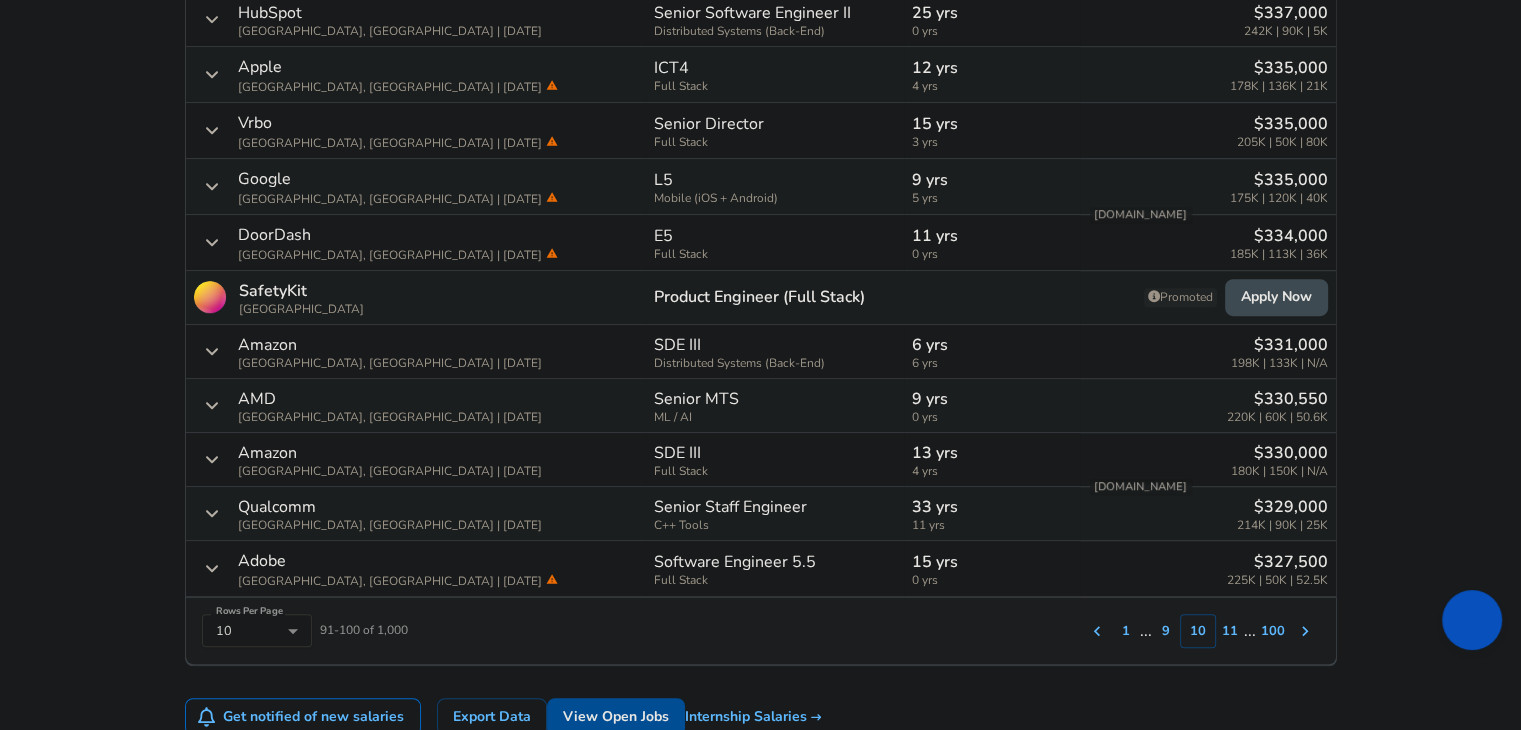 scroll, scrollTop: 1244, scrollLeft: 0, axis: vertical 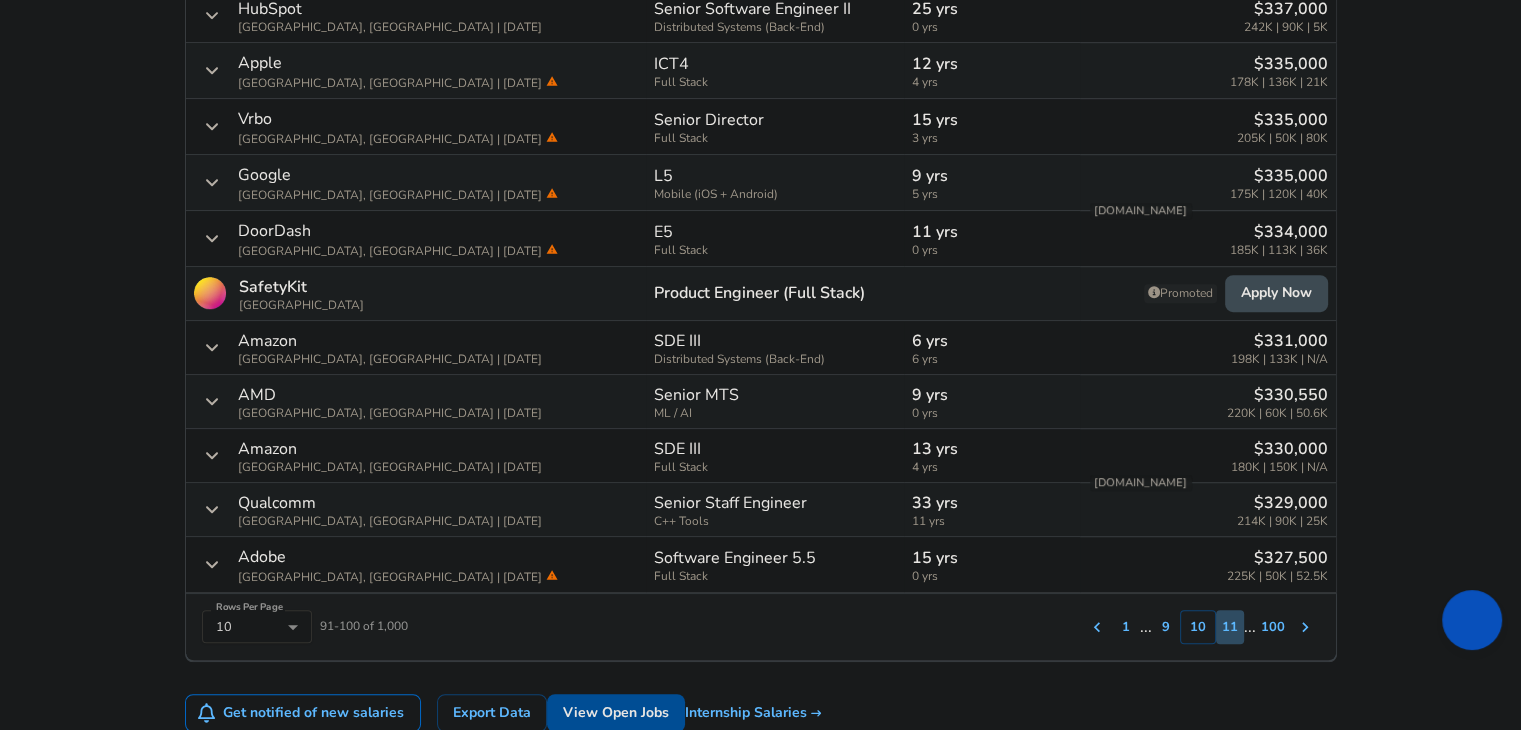 click on "11" at bounding box center [1230, 627] 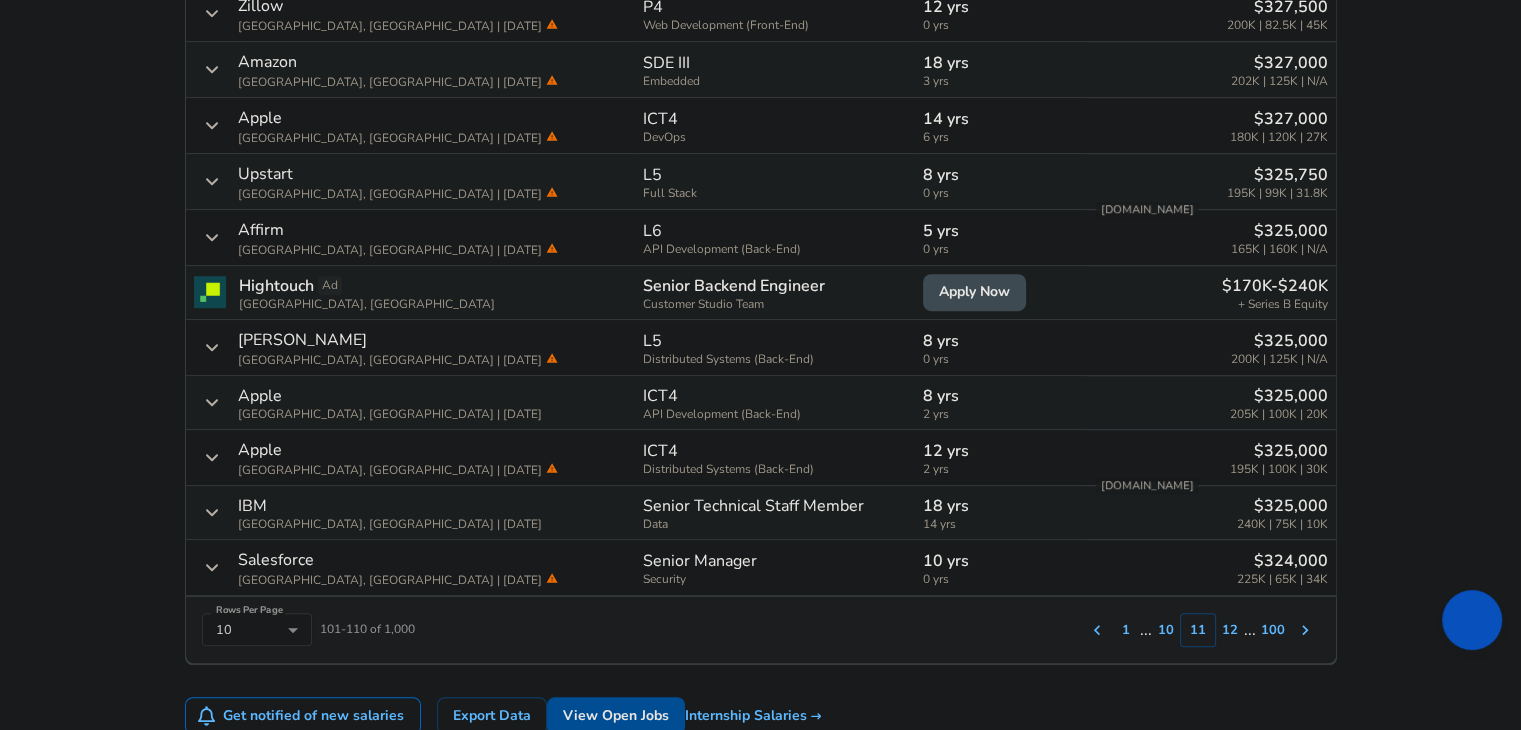 scroll, scrollTop: 1244, scrollLeft: 0, axis: vertical 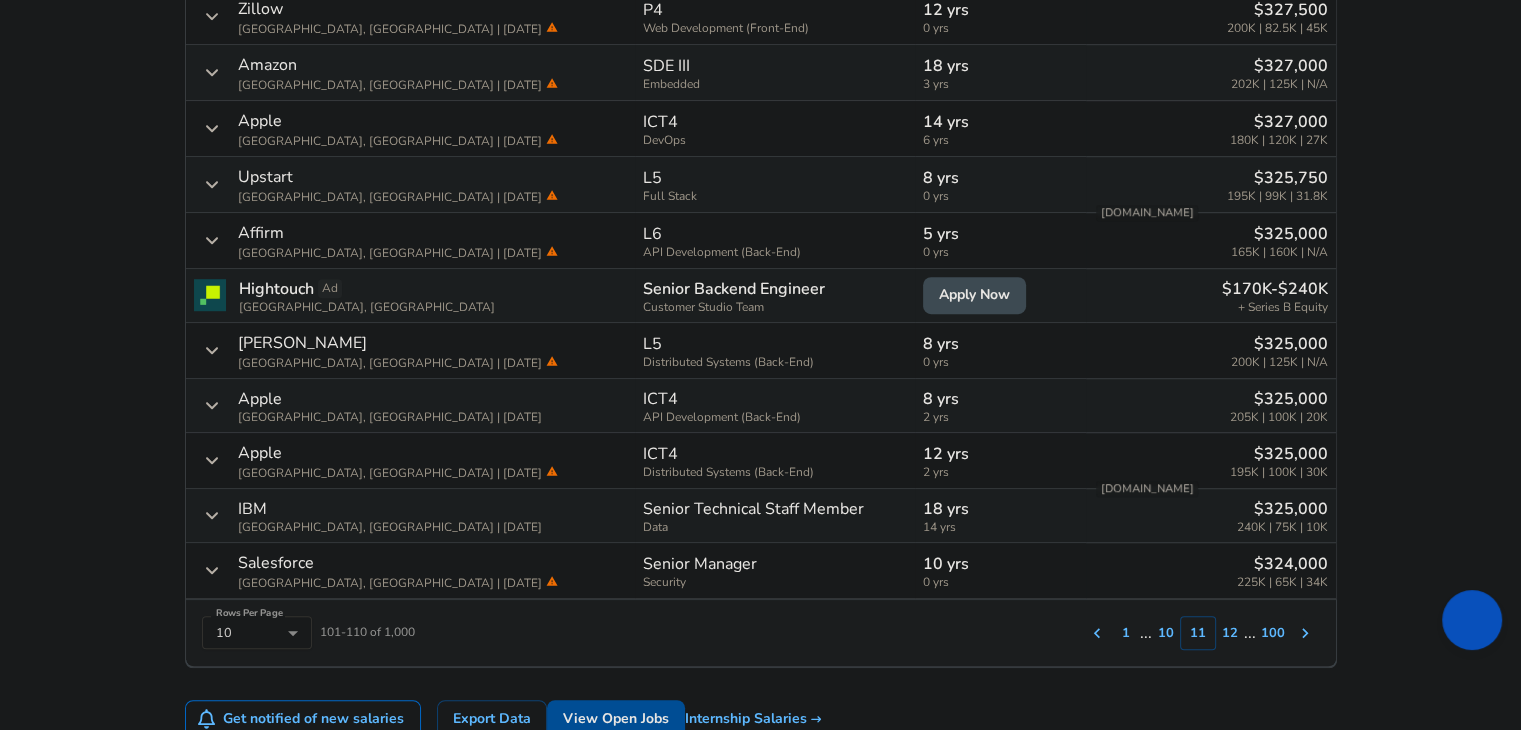 click on "12" at bounding box center (1230, 633) 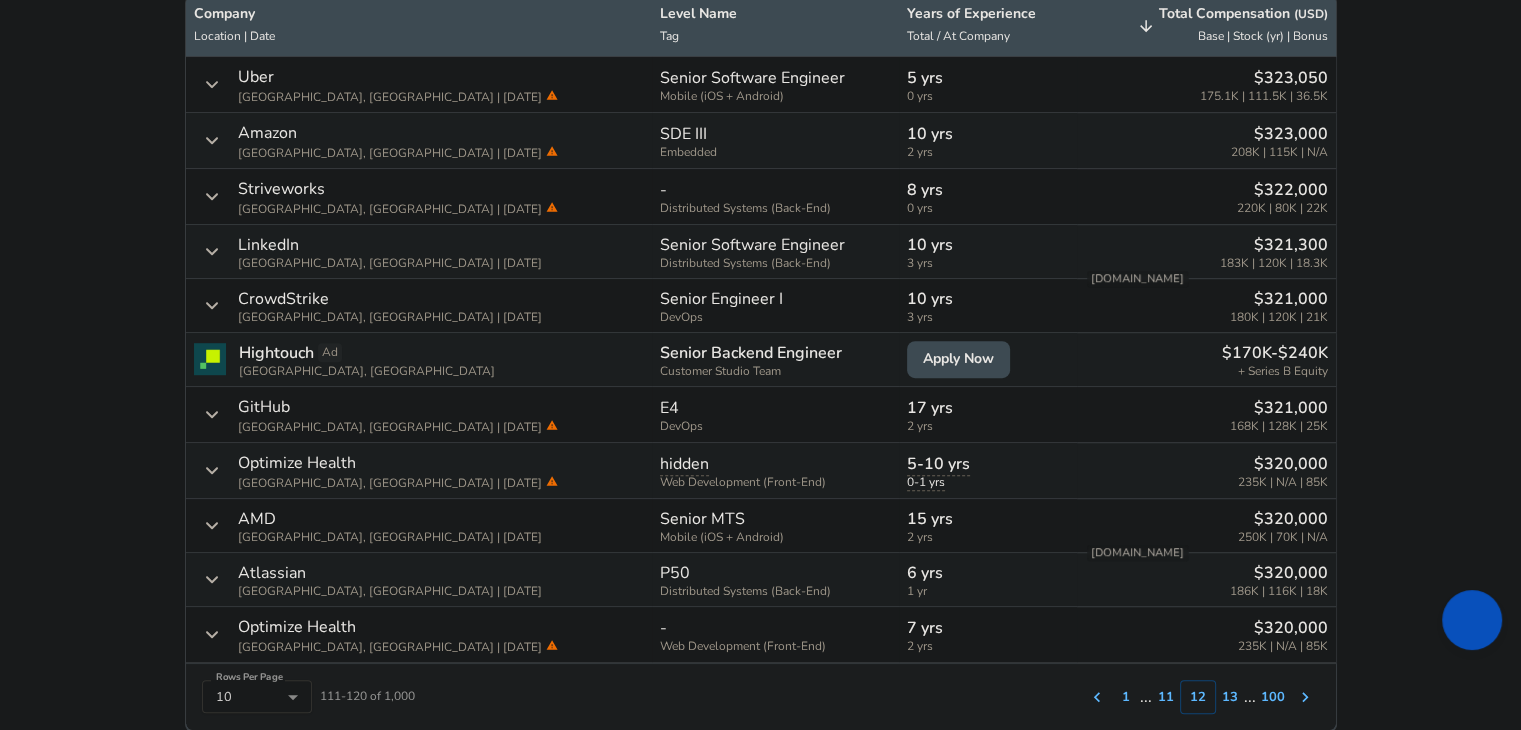 scroll, scrollTop: 1244, scrollLeft: 0, axis: vertical 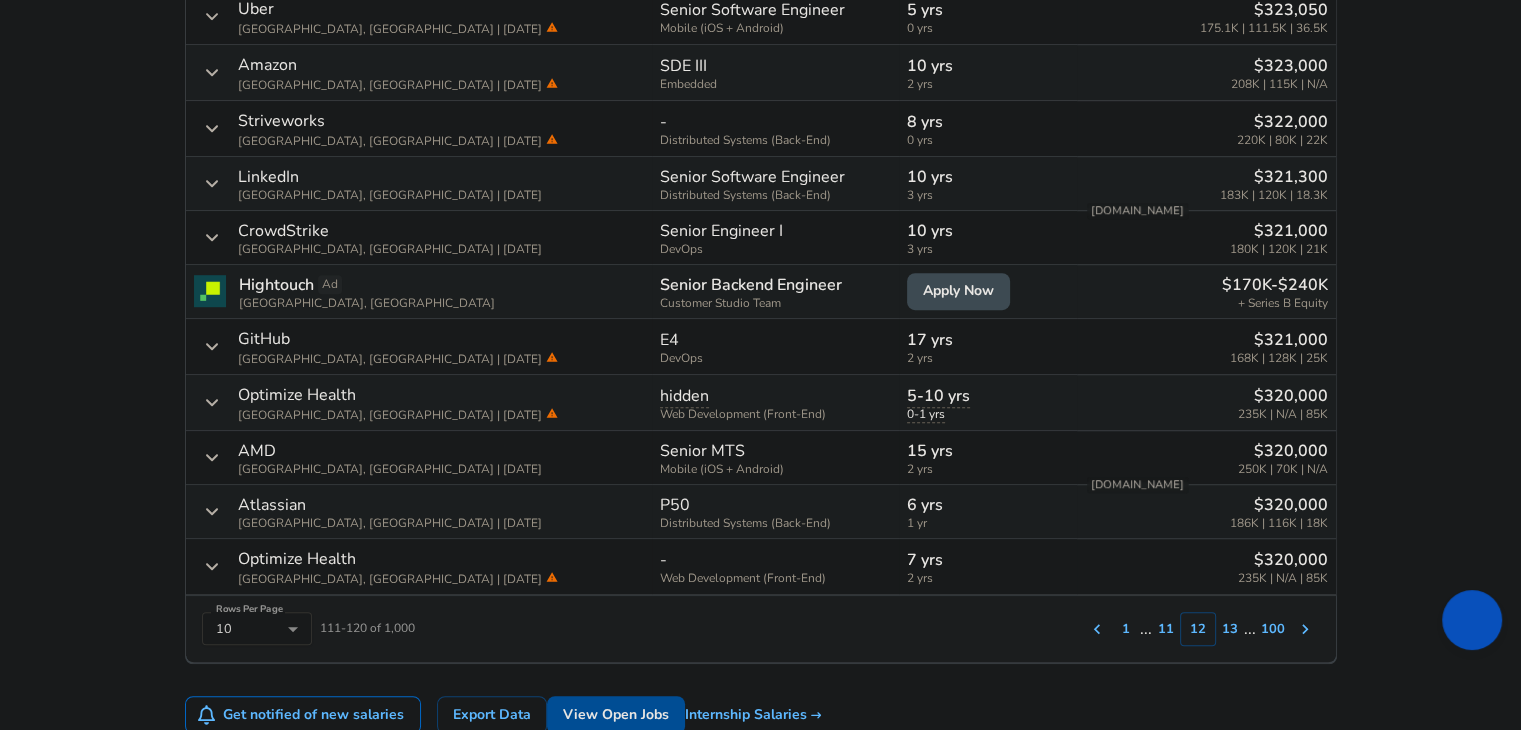 click on "13" at bounding box center (1230, 629) 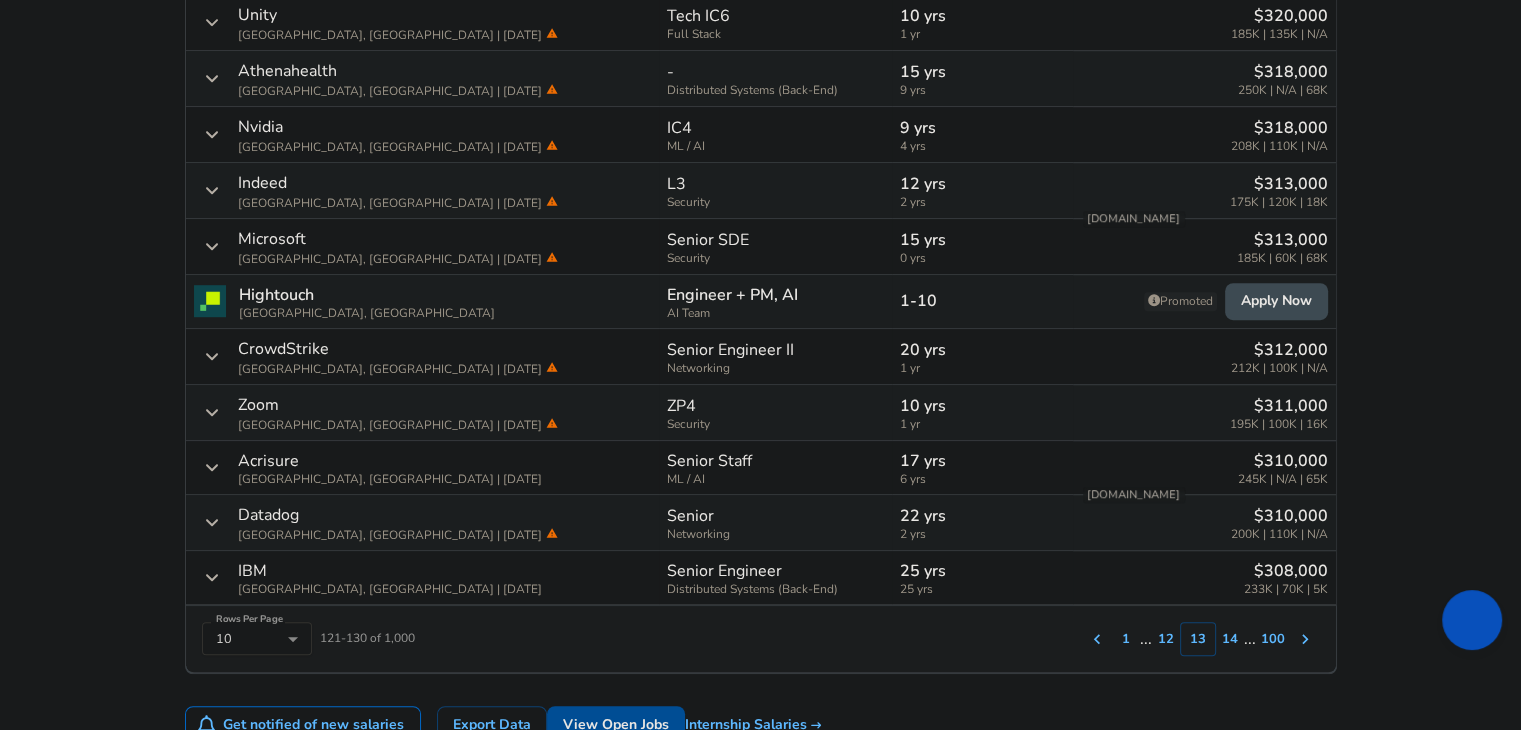 scroll, scrollTop: 1244, scrollLeft: 0, axis: vertical 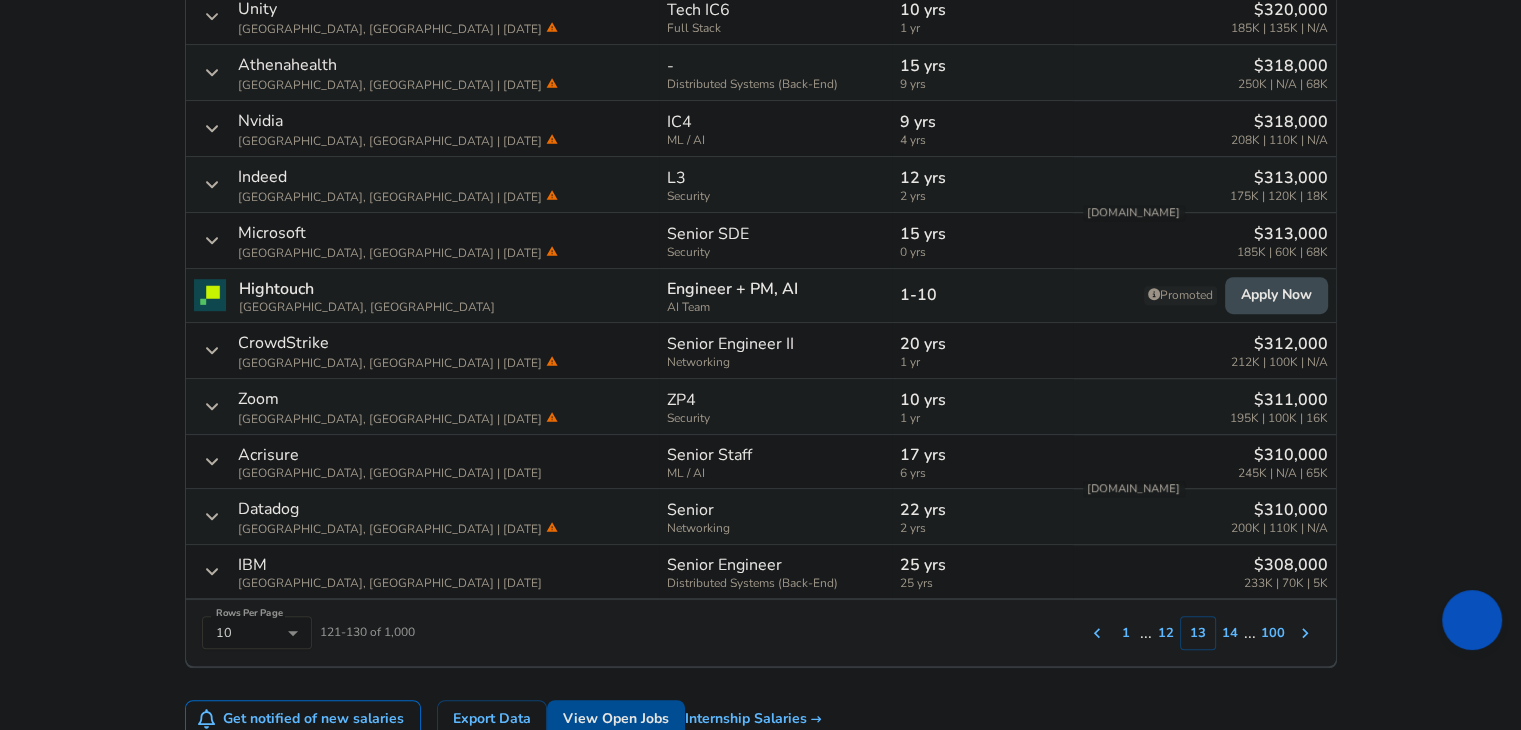 click on "14" at bounding box center [1230, 633] 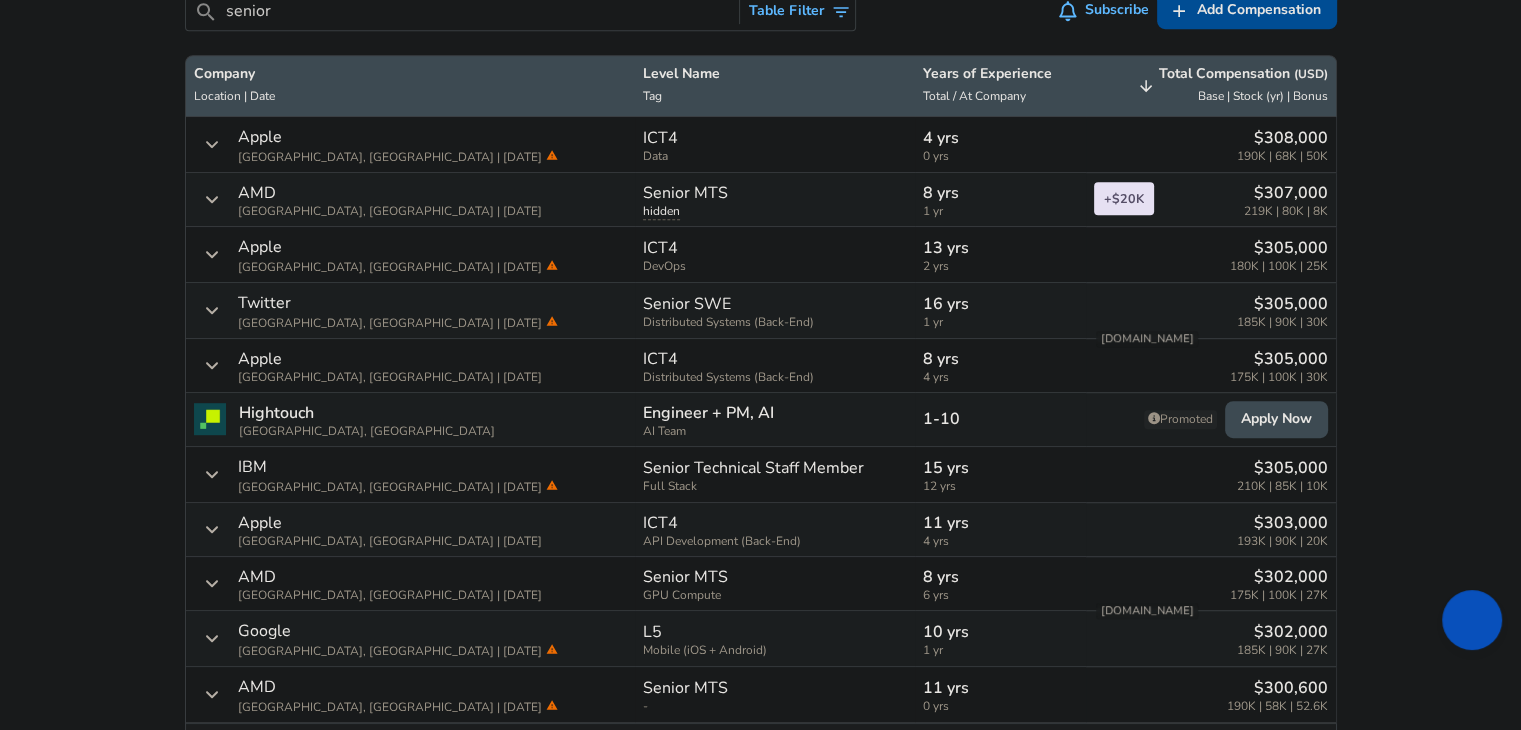 scroll, scrollTop: 1111, scrollLeft: 0, axis: vertical 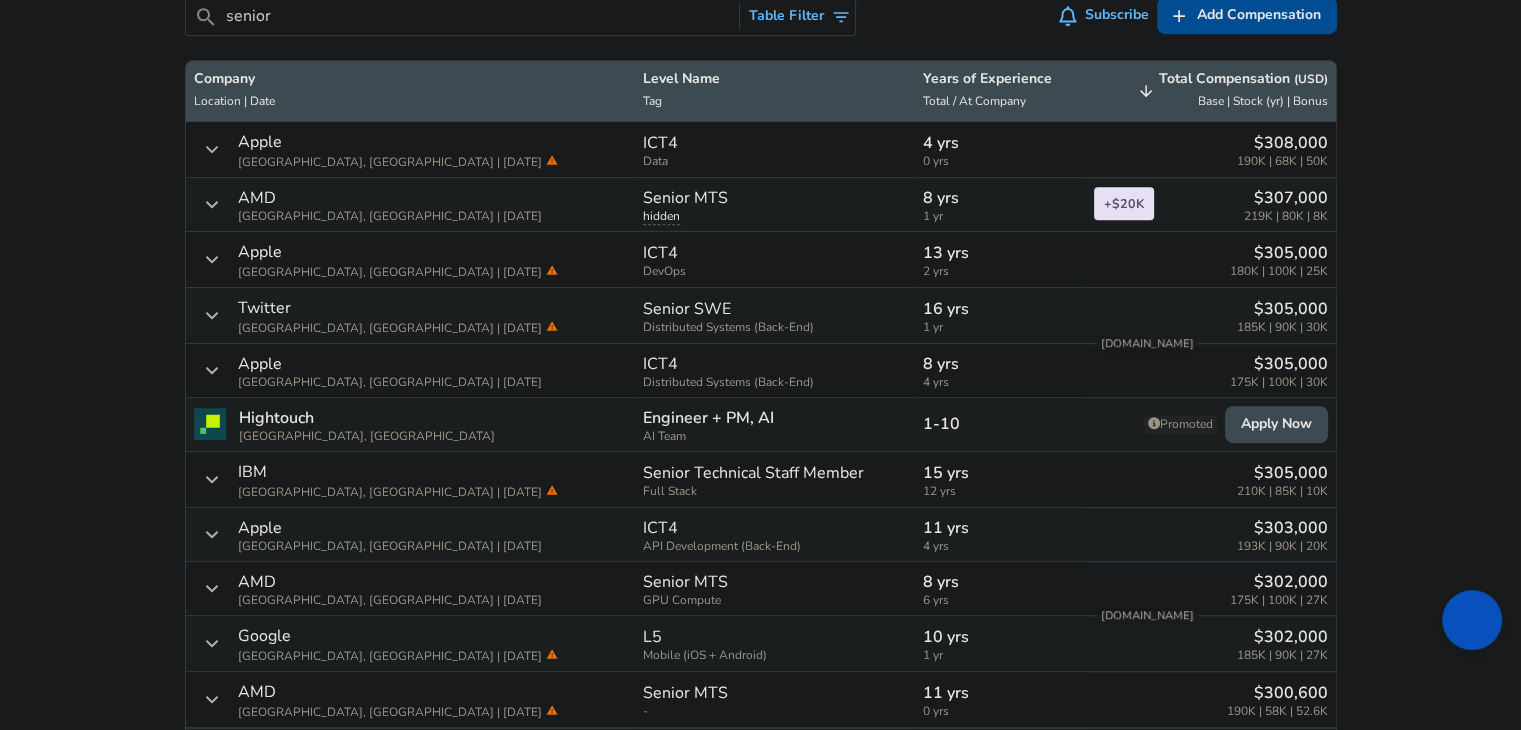click on "For Employers $ USD / yr Change English ([GEOGRAPHIC_DATA]) Change Login Sign Up All Data By Location By Company By Title Salary Calculator Chart Visualizations Verified Salaries Internships Negotiation Support Compare Benefits Who's Hiring 2024 Pay Report Top Paying Companies Integrate Blog Press Google Software Engineer Product Manager [US_STATE][GEOGRAPHIC_DATA] Area Data Scientist View Individual Data Points   Levels FYI Logo Salaries 📂   All Data 🌎   By Location 🏢   By Company 🖋    By Title 🏭️    By Industry 📍   Salary Heatmap 📈   Chart Visualizations 🔥   Real-time Percentiles 🎓   Internships ❣️   Compare Benefits 🎬   2024 Pay Report 🏆   Top Paying Companies 💸   Calculate Meeting Cost #️⃣   Salary Calculator Contribute Add Salary Add Company Benefits Add Level Mapping Jobs Services Candidate Services 💵  Negotiation Coaching 📄  Resume Review 🎁  Gift a Resume Review For Employers Interactive Offers Real-time Percentiles  🔥 Compensation Benchmarking For Academic Research" at bounding box center (760, 1254) 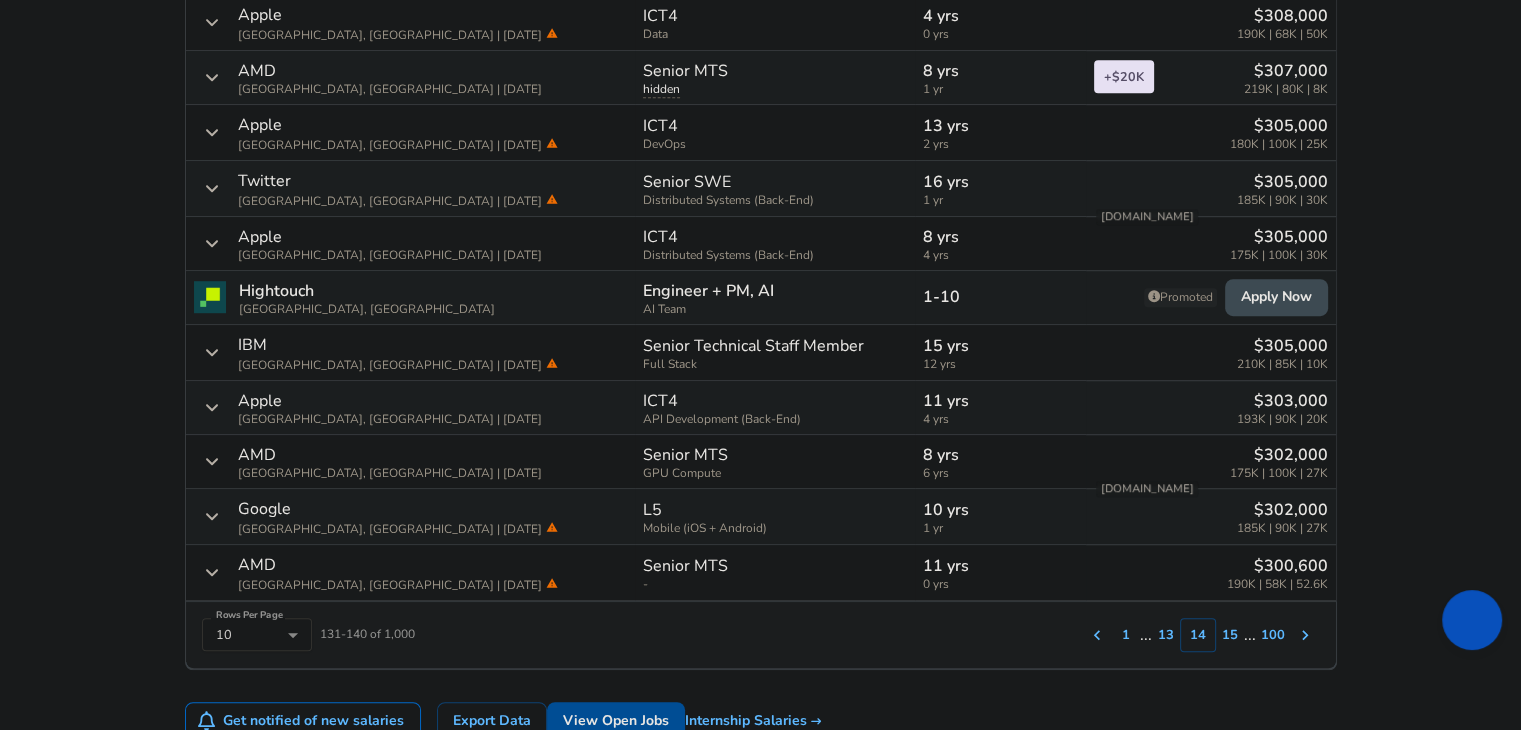 scroll, scrollTop: 1244, scrollLeft: 0, axis: vertical 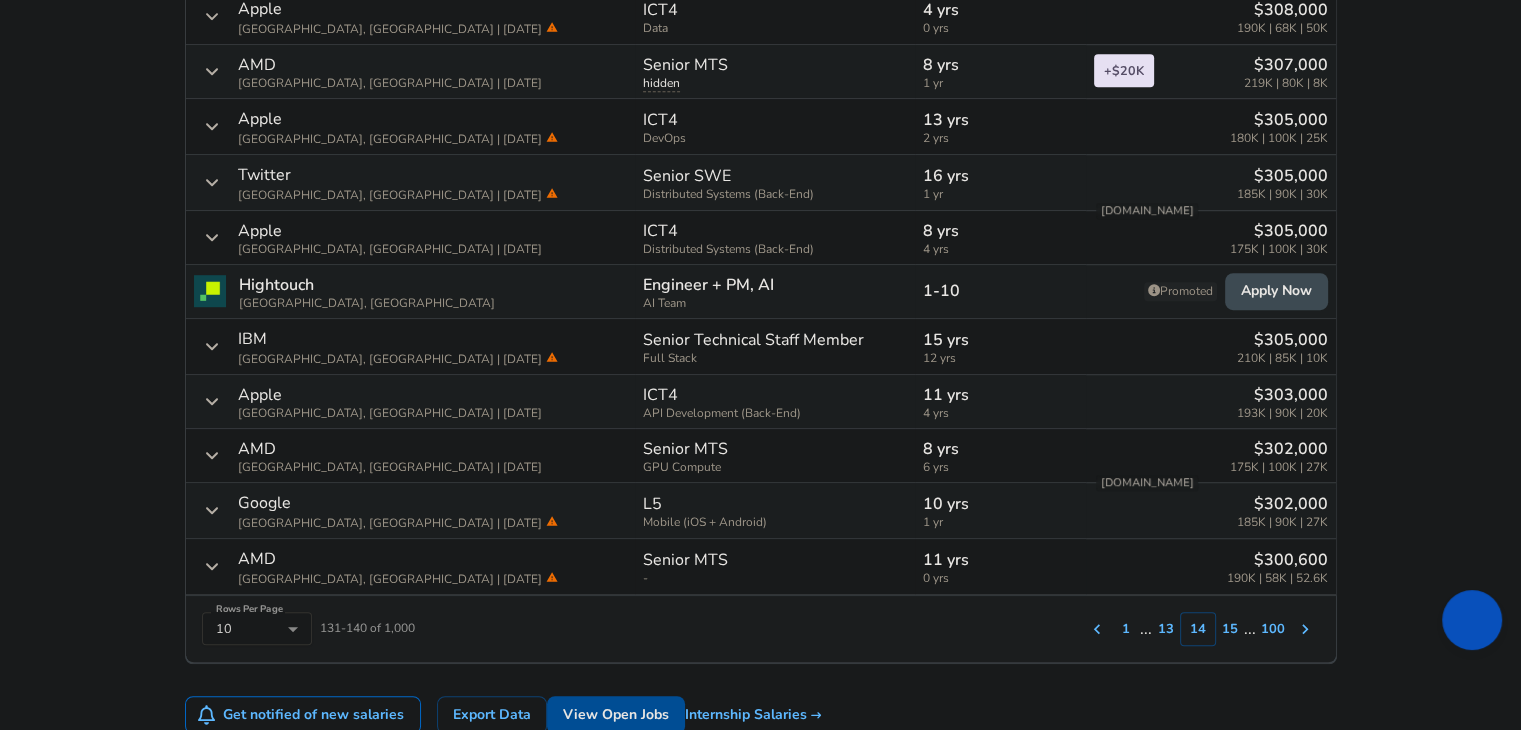 click on "15" at bounding box center (1230, 629) 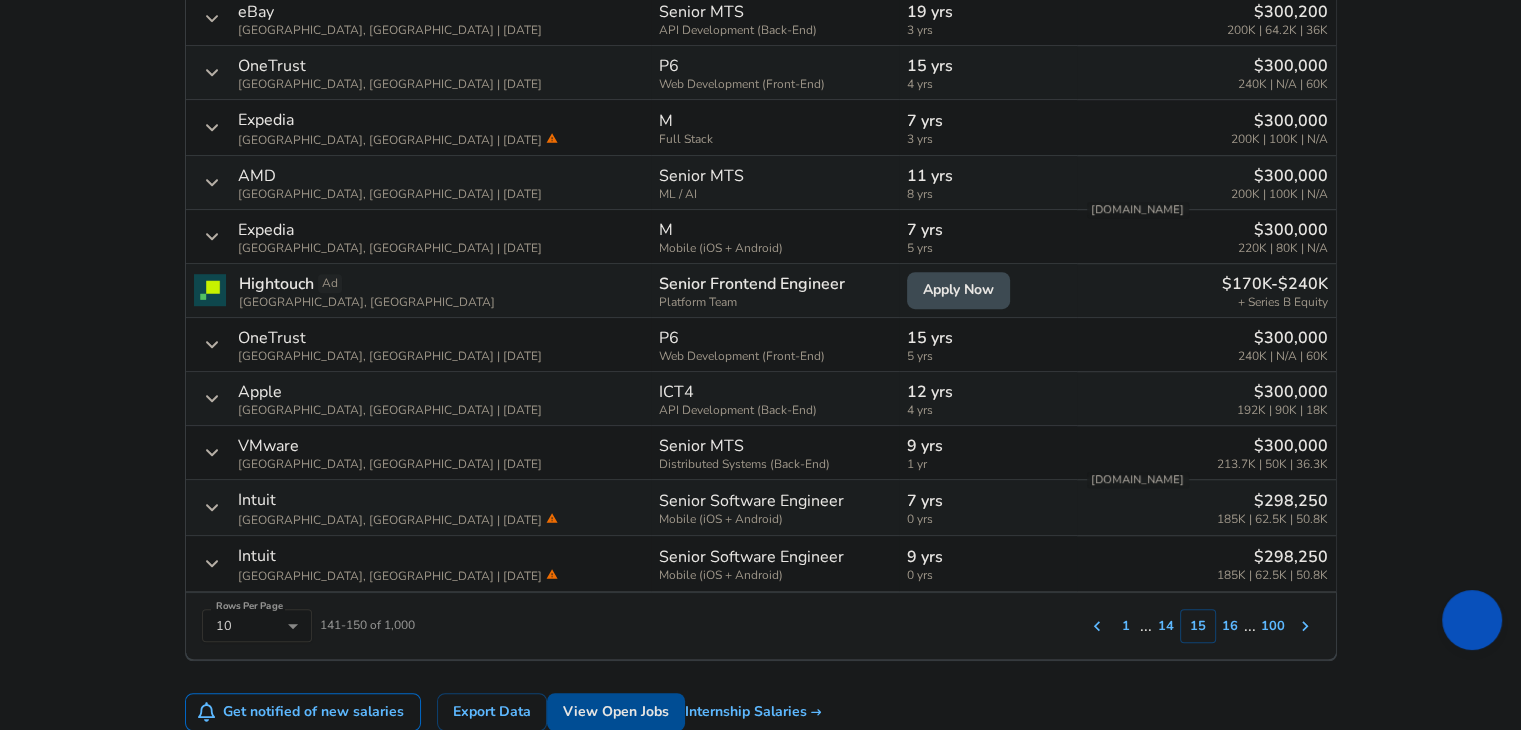 scroll, scrollTop: 1244, scrollLeft: 0, axis: vertical 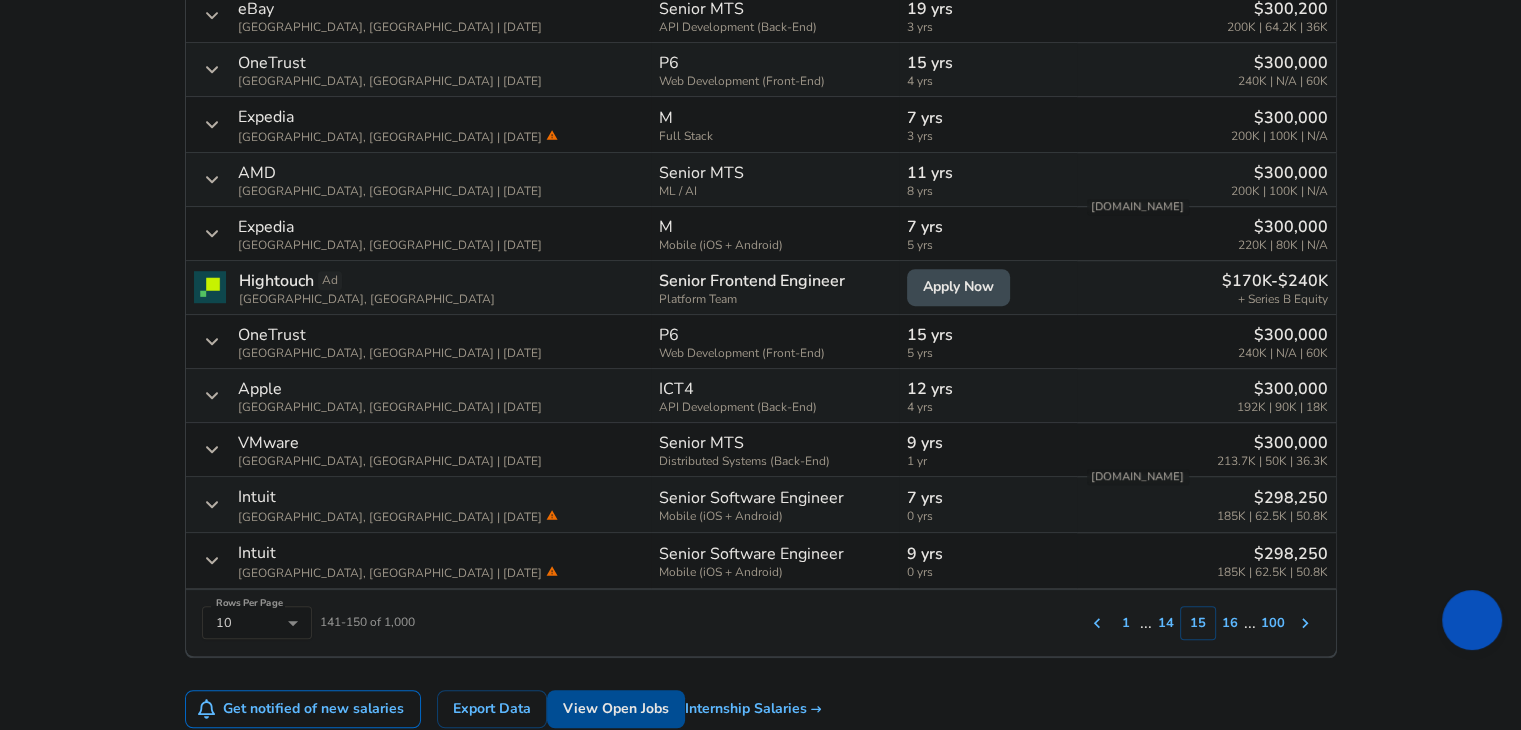 click on "16" at bounding box center [1230, 623] 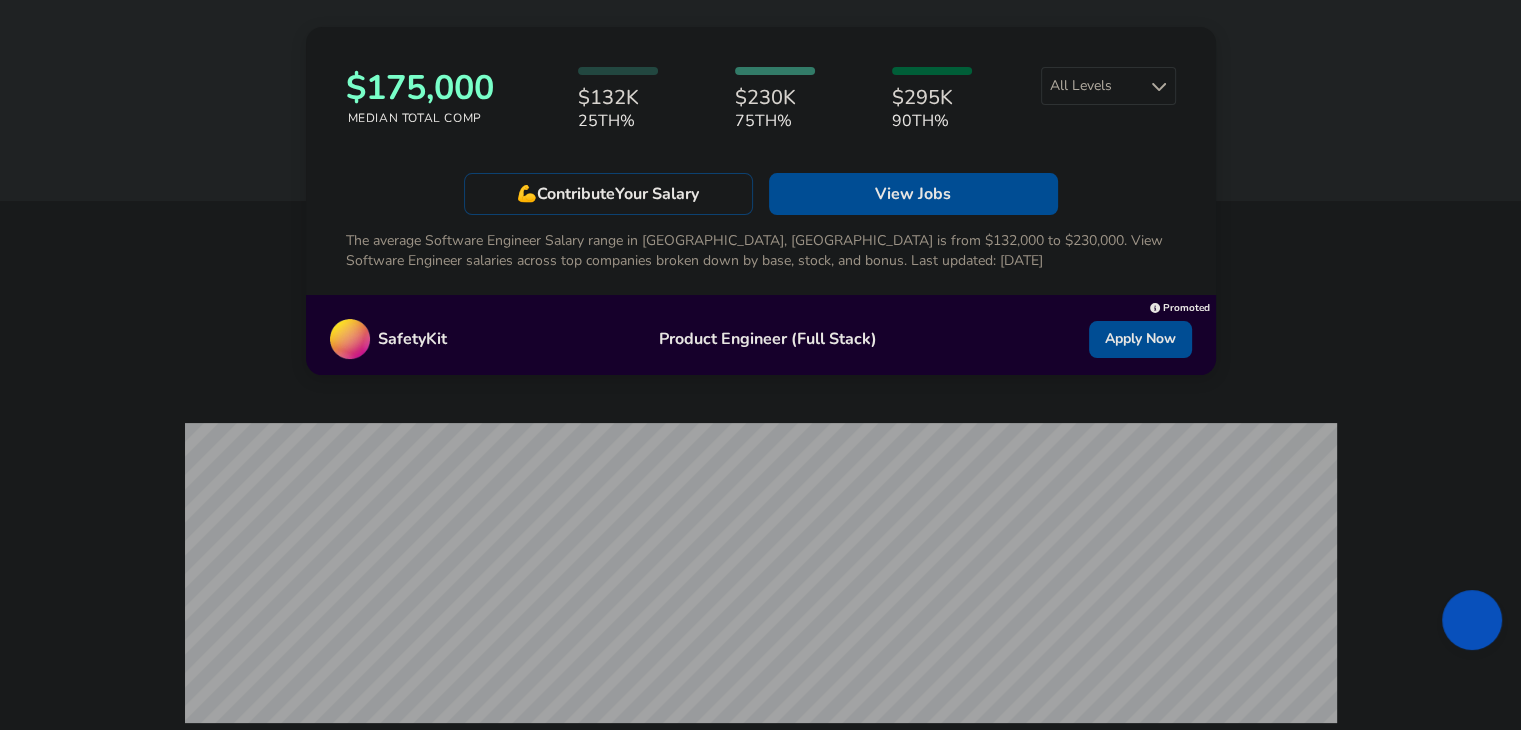 scroll, scrollTop: 0, scrollLeft: 0, axis: both 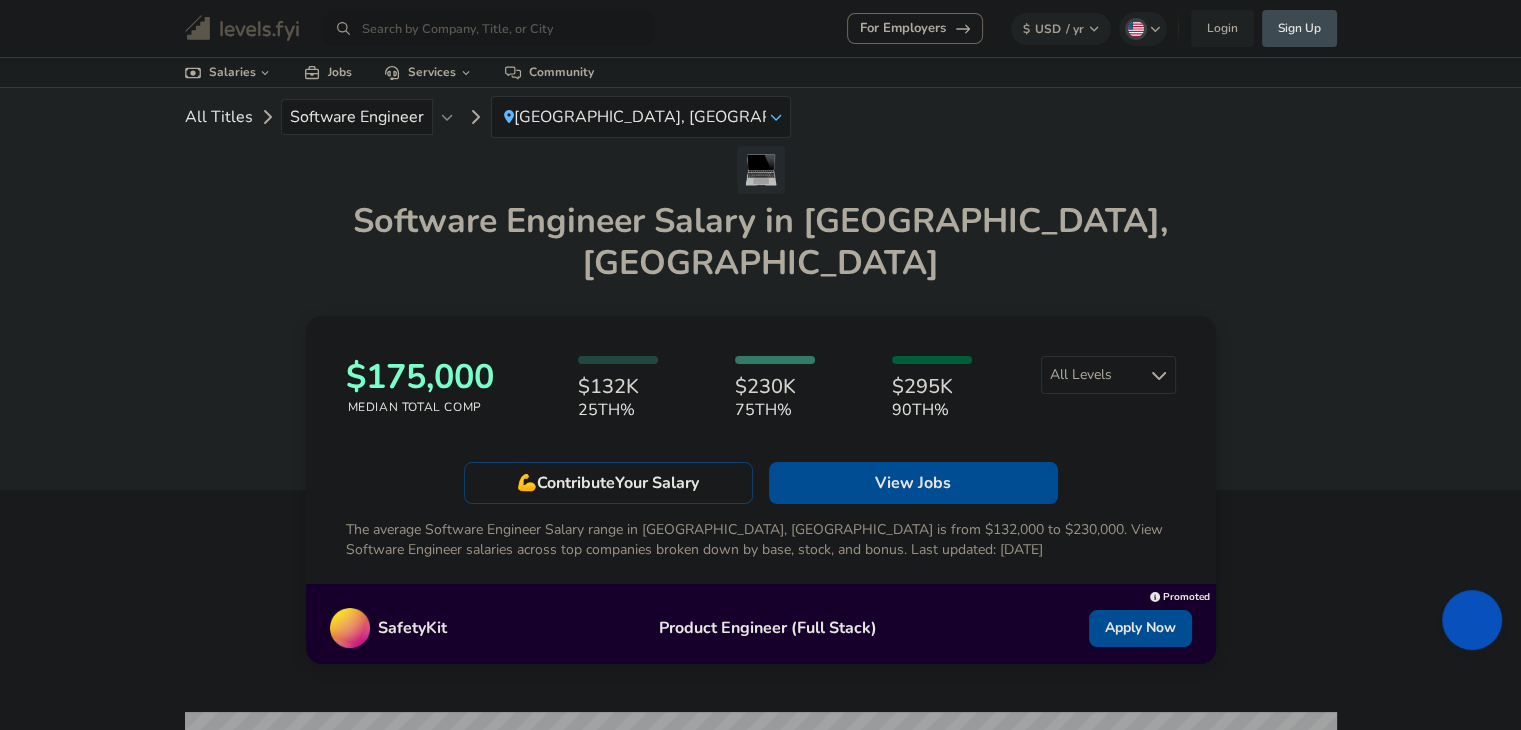 click at bounding box center (489, 28) 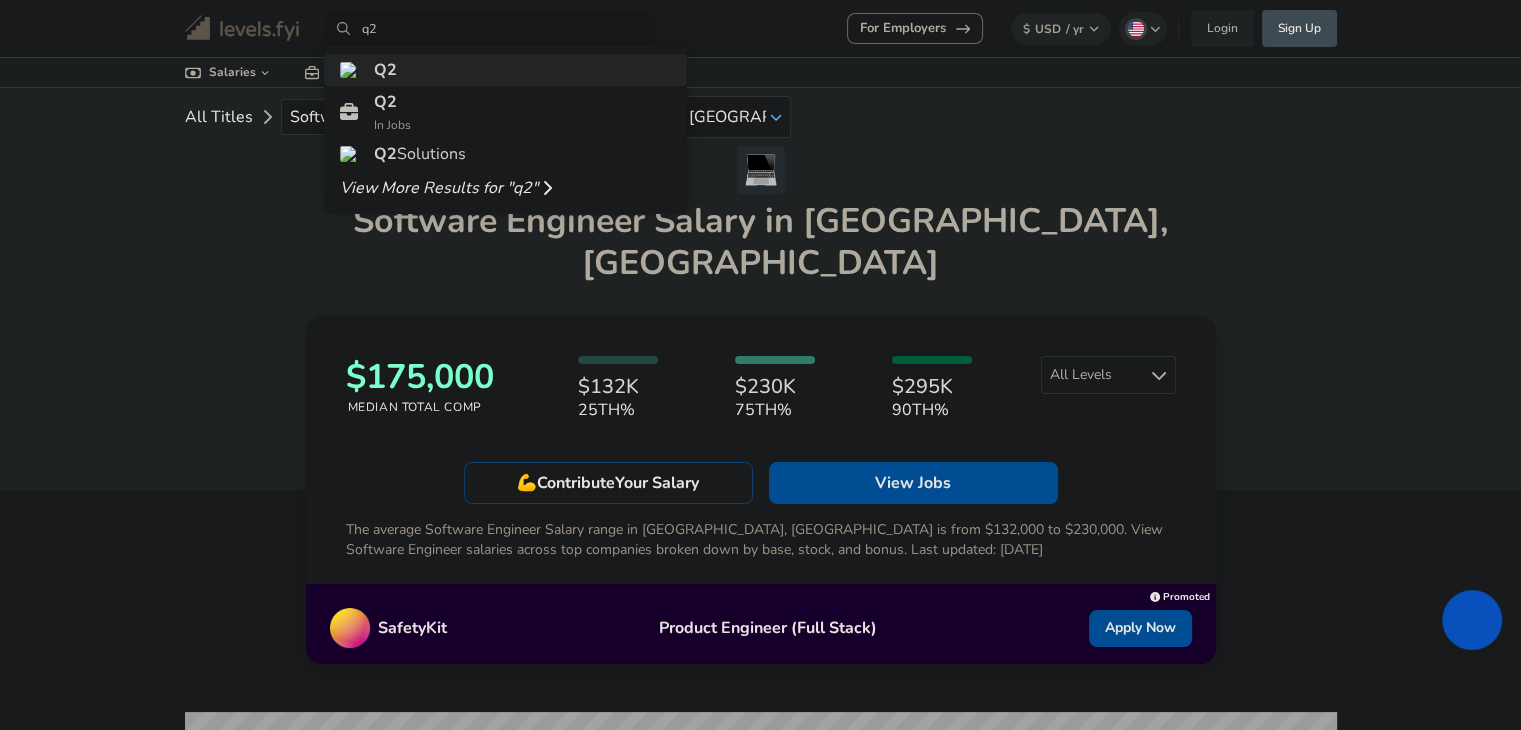 type on "q2" 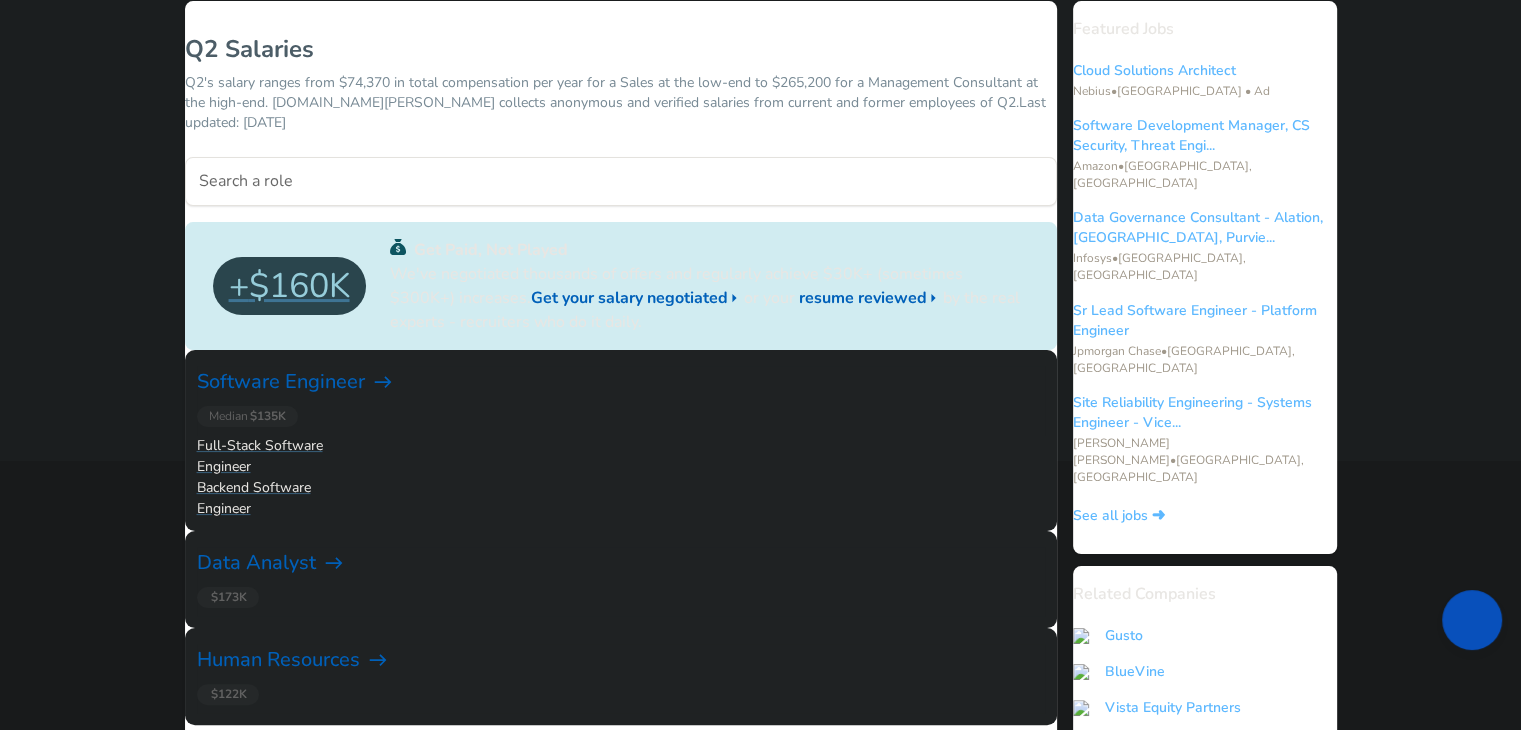 scroll, scrollTop: 266, scrollLeft: 0, axis: vertical 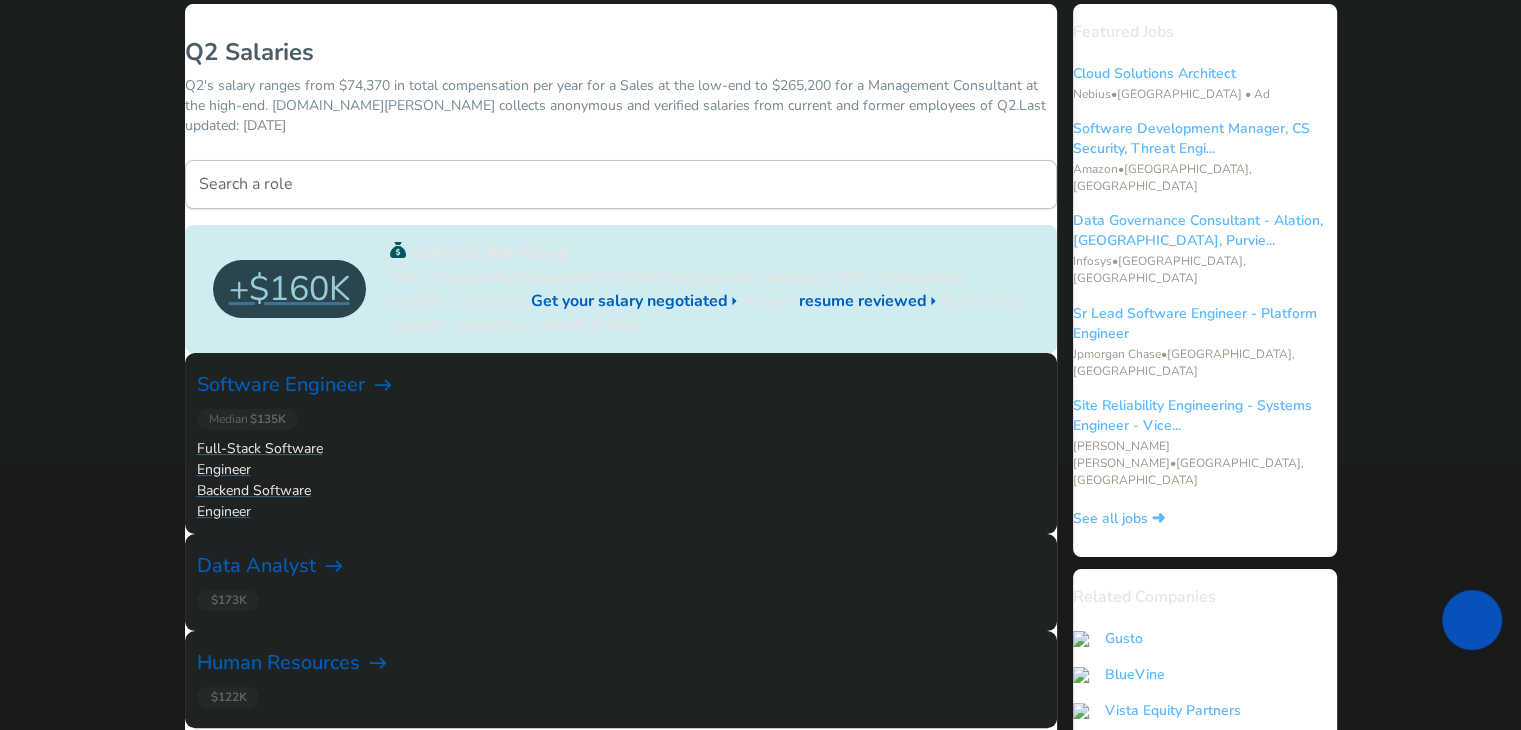 click on "Search a role" at bounding box center (621, 184) 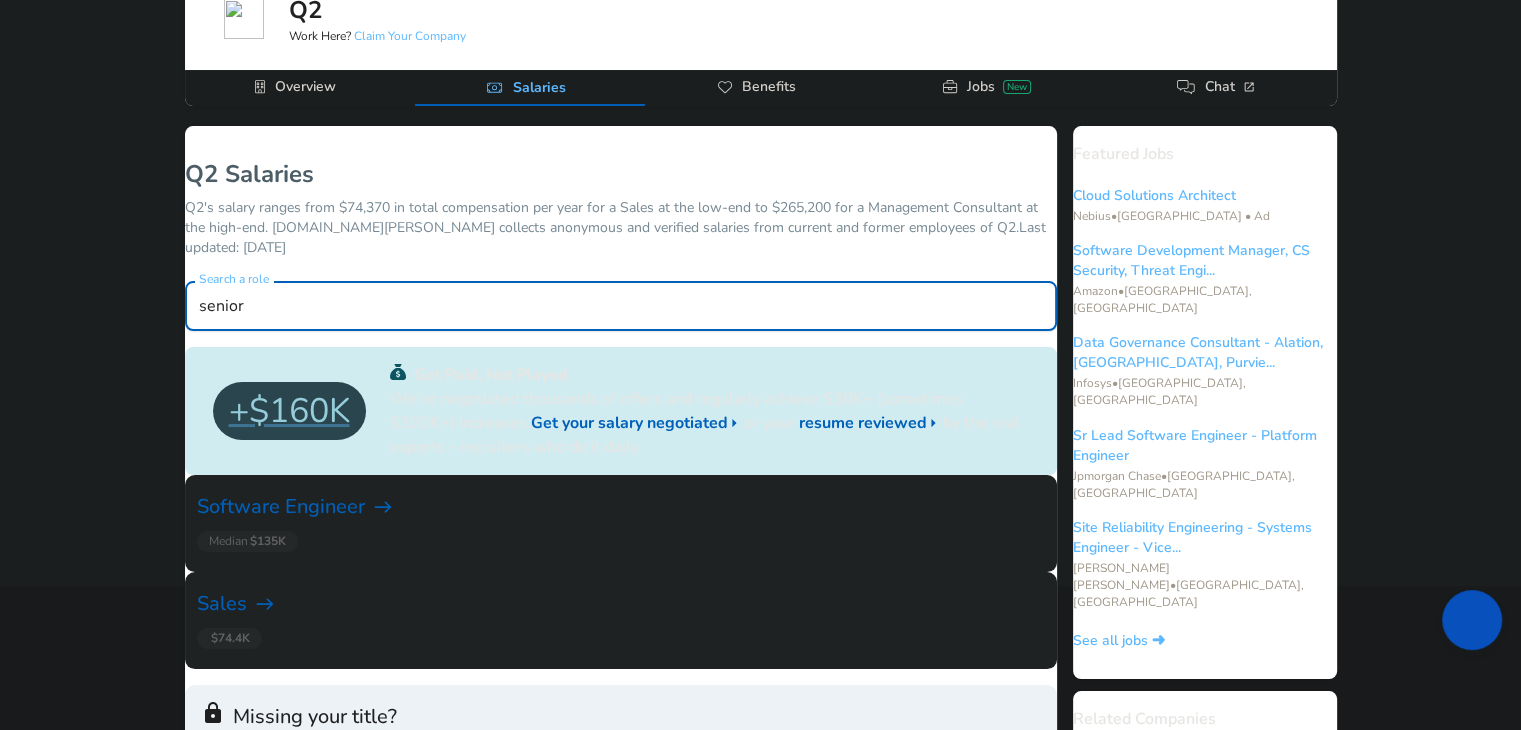 scroll, scrollTop: 133, scrollLeft: 0, axis: vertical 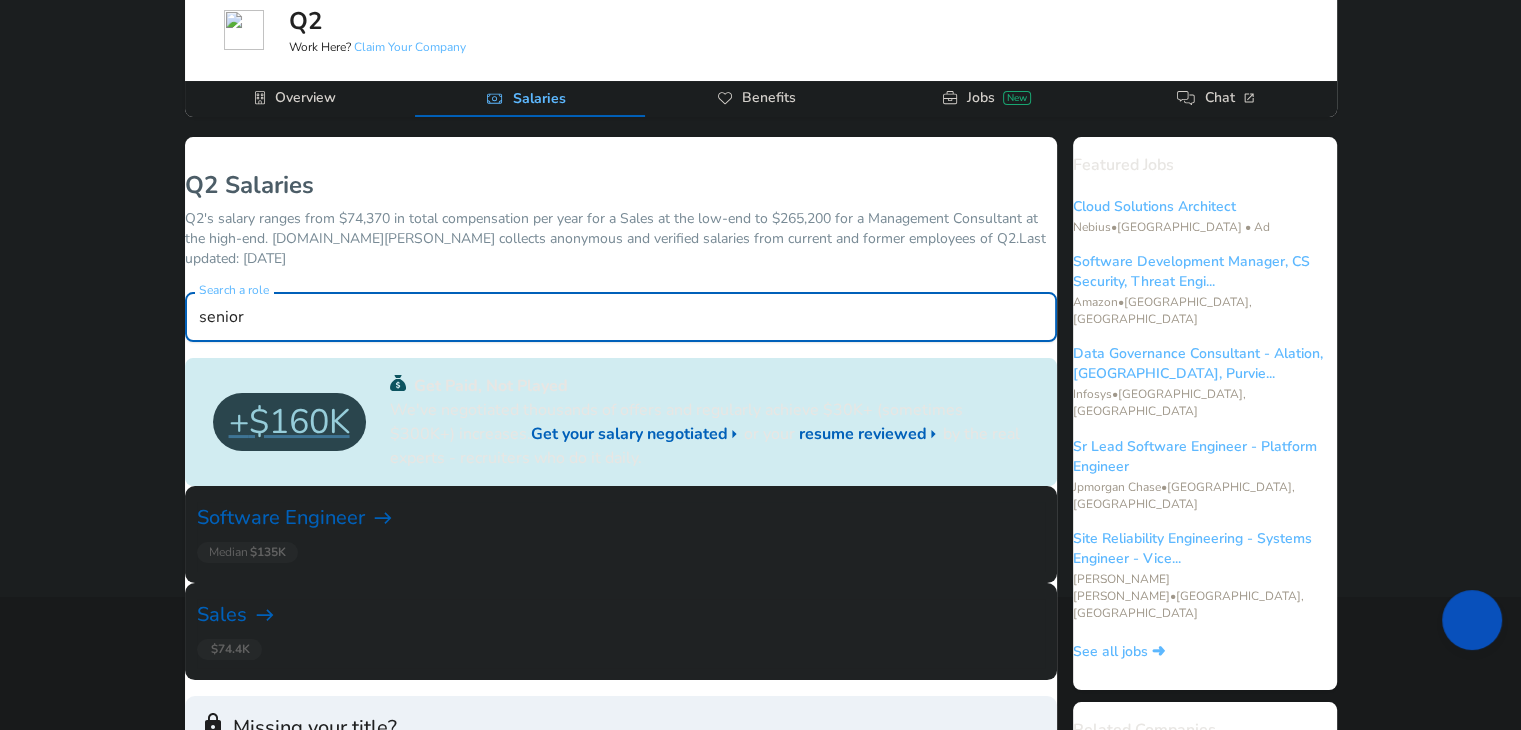 type on "senior" 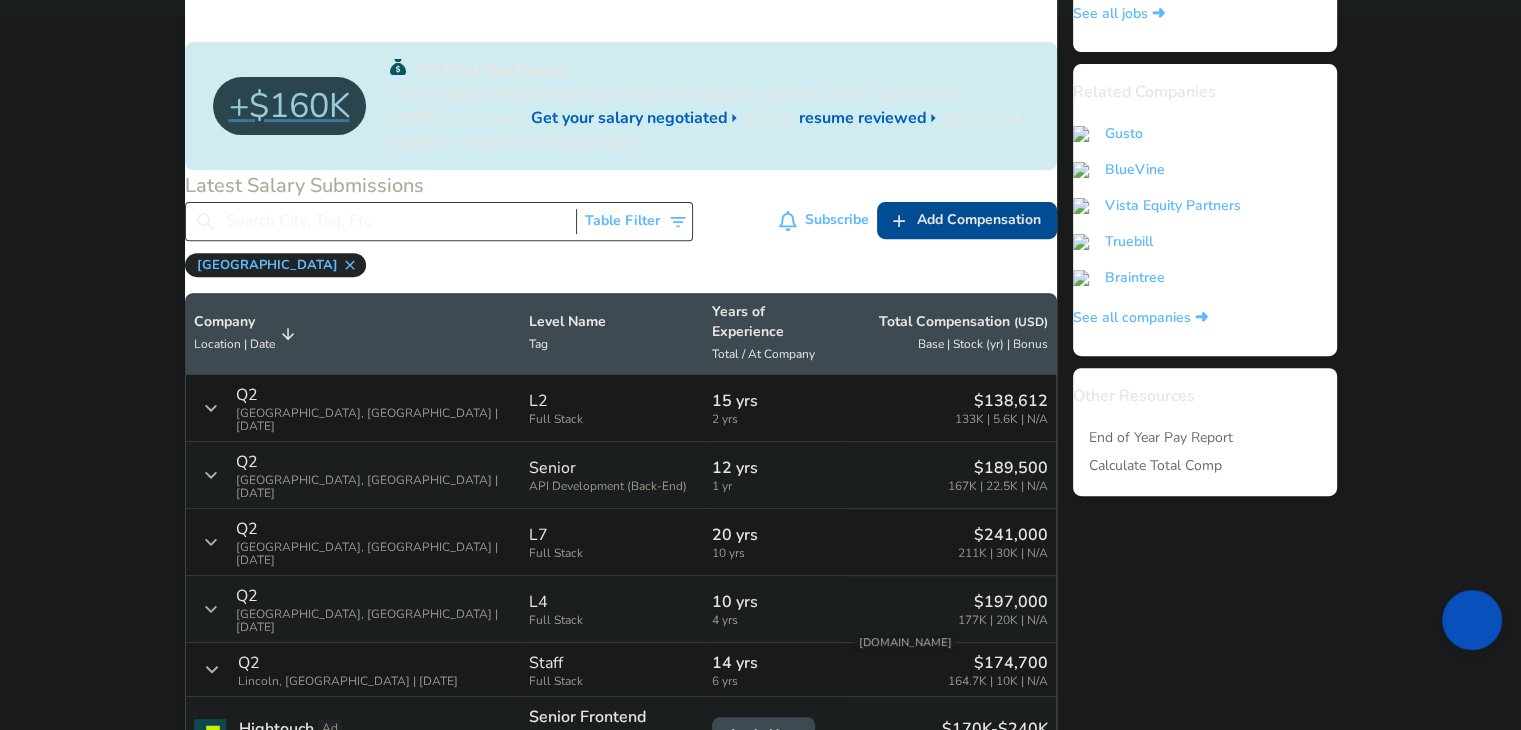 scroll, scrollTop: 800, scrollLeft: 0, axis: vertical 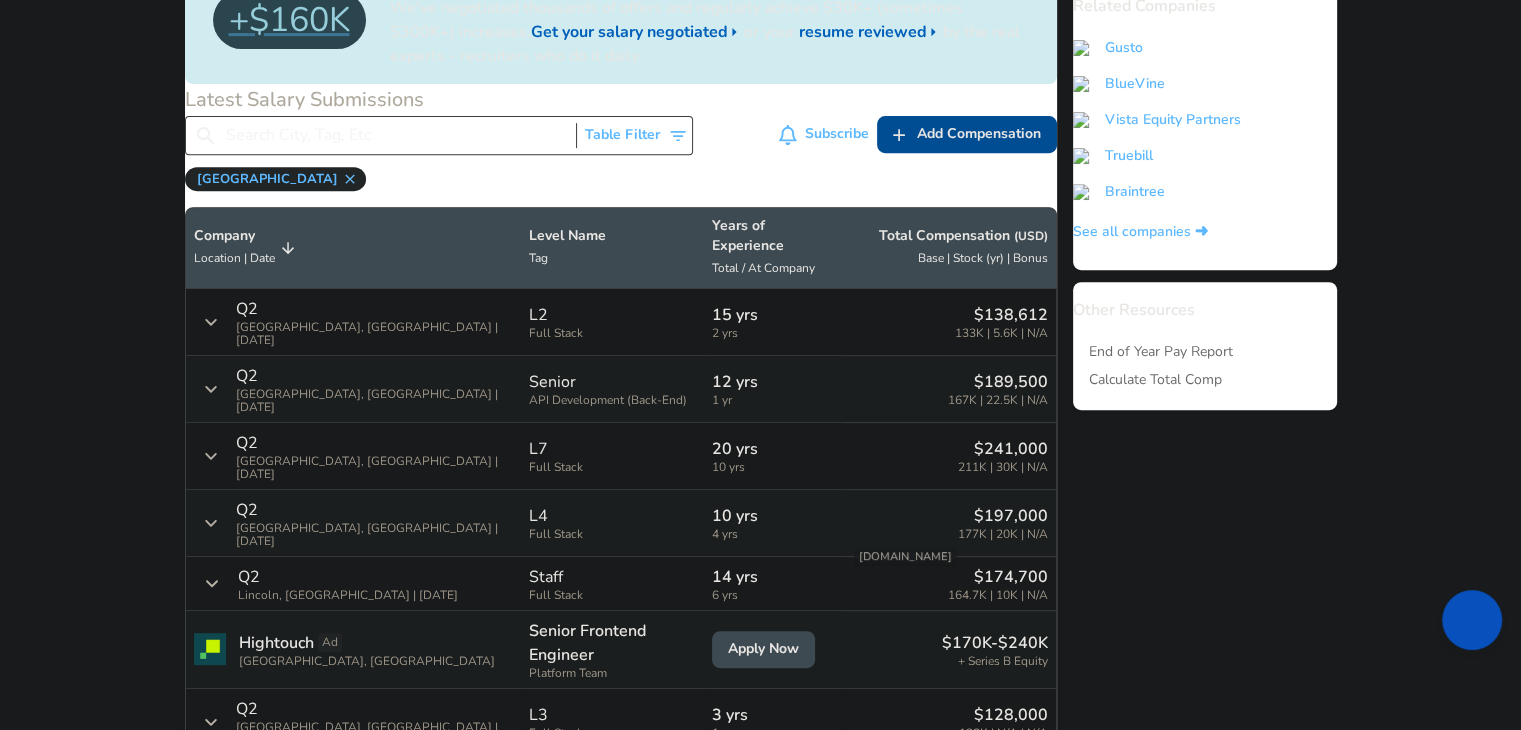 click on "For Employers $ USD / yr Change English ([GEOGRAPHIC_DATA]) Change Login Sign Up All Data By Location By Company By Title Salary Calculator Chart Visualizations Verified Salaries Internships Negotiation Support Compare Benefits Who's Hiring 2024 Pay Report Top Paying Companies Integrate Blog Press Google Software Engineer Product Manager [US_STATE][GEOGRAPHIC_DATA] Area Data Scientist View Individual Data Points   Levels FYI Logo Salaries 📂   All Data 🌎   By Location 🏢   By Company 🖋    By Title 🏭️    By Industry 📍   Salary Heatmap 📈   Chart Visualizations 🔥   Real-time Percentiles 🎓   Internships ❣️   Compare Benefits 🎬   2024 Pay Report 🏆   Top Paying Companies 💸   Calculate Meeting Cost #️⃣   Salary Calculator Contribute Add Salary Add Company Benefits Add Level Mapping Jobs Services Candidate Services 💵  Negotiation Coaching 📄  Resume Review 🎁  Gift a Resume Review For Employers Interactive Offers Real-time Percentiles  🔥 Compensation Benchmarking For Academic Research ←" at bounding box center (760, -435) 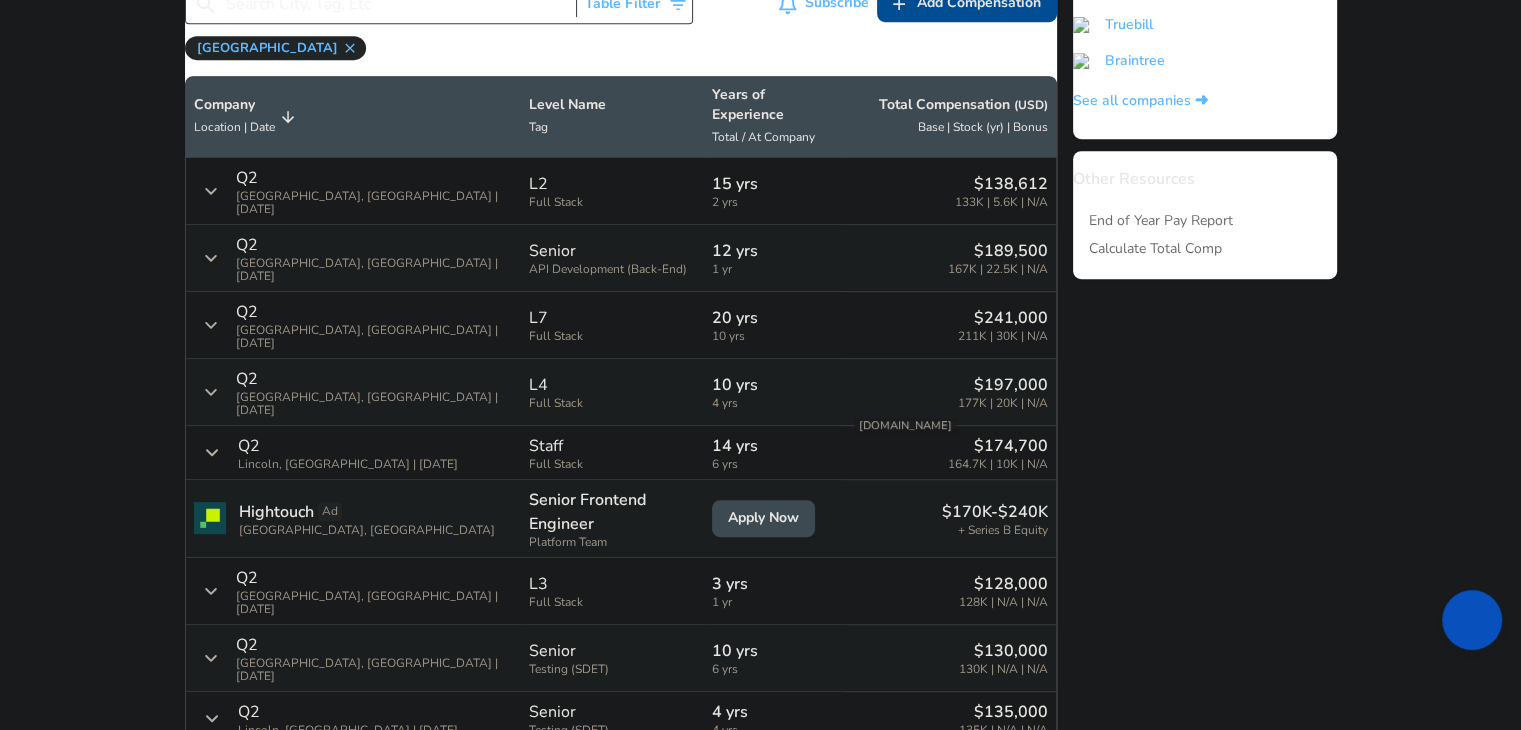 scroll, scrollTop: 933, scrollLeft: 0, axis: vertical 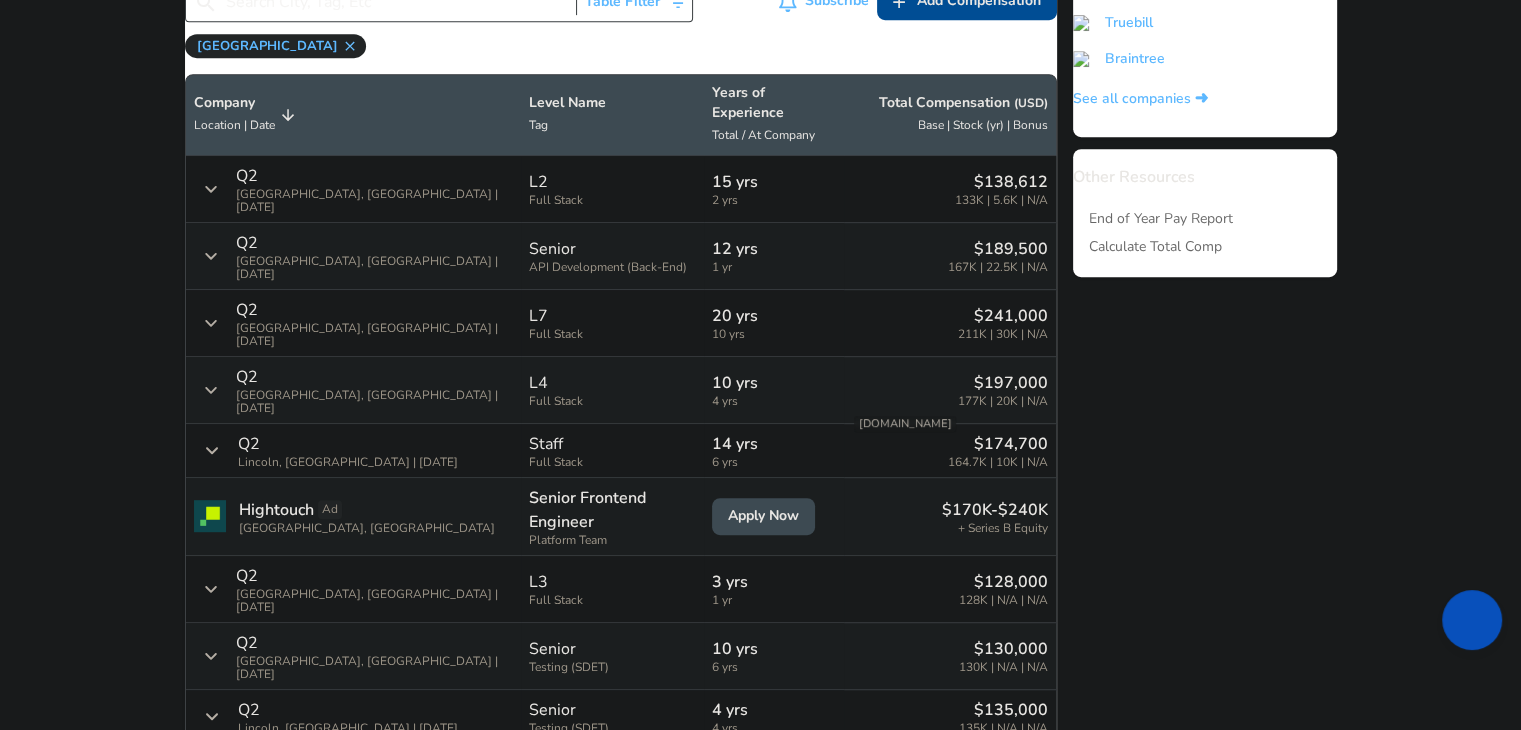 click on "Levels FYI Logo Salaries Software Engineer All Software Engineer Salaries Q2   Software Engineer   Salaries   [GEOGRAPHIC_DATA] The median Software Engineer compensation in [GEOGRAPHIC_DATA] package at Q2 totals $135K per year. View the base salary, stock, and bonus breakdowns for Q2's total compensation packages. Last updated: [DATE] Median Package Q2 Software Engineer [GEOGRAPHIC_DATA], [GEOGRAPHIC_DATA] Total per year $135K Level Senior Base $135K Stock (/yr) $0 Bonus $0 Years at company 4 Years Years exp 4 Years What are the career levels at   Q2 ? $160K Get Paid, Not Played We've negotiated thousands of offers and regularly achieve $30K+ (sometimes $300K+) increases.  Get your salary negotiated    or your   resume reviewed    by the real experts - recruiters who do it daily. Latest Salary Submissions ​ Table Filter Subscribe Add Add Comp Add Compensation United States Company Location | Date Level Name Tag Years of Experience Total / At Company Total Compensation   ( USD )   Base | Stock (yr) | Bonus   Q2 [GEOGRAPHIC_DATA], [GEOGRAPHIC_DATA]   |   [DATE]" at bounding box center (761, 616) 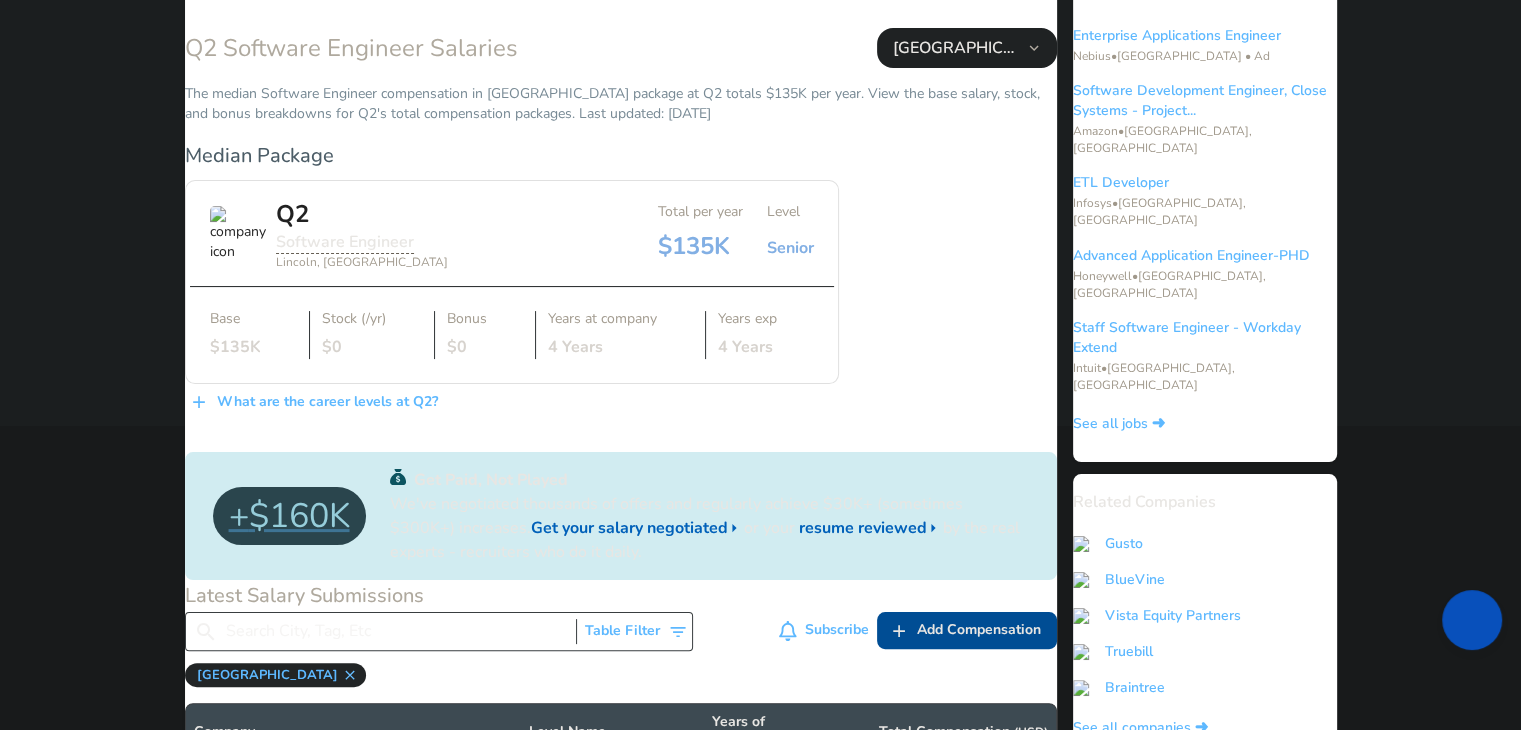 scroll, scrollTop: 0, scrollLeft: 0, axis: both 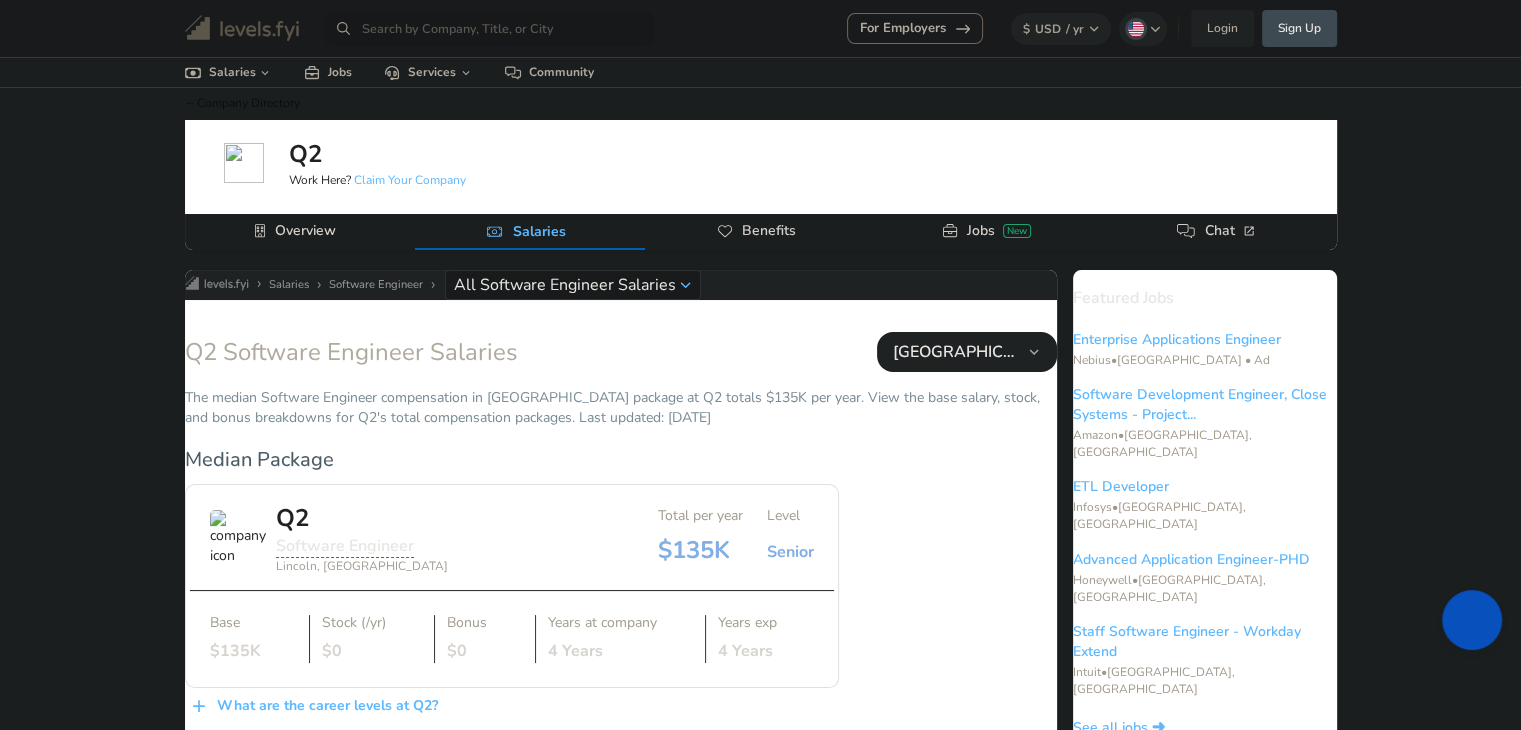 click on "Levels FYI Logo Salaries Software Engineer All Software Engineer Salaries Q2   Software Engineer   Salaries   [GEOGRAPHIC_DATA] The median Software Engineer compensation in [GEOGRAPHIC_DATA] package at Q2 totals $135K per year. View the base salary, stock, and bonus breakdowns for Q2's total compensation packages. Last updated: [DATE] Median Package Q2 Software Engineer [GEOGRAPHIC_DATA], [GEOGRAPHIC_DATA] Total per year $135K Level Senior Base $135K Stock (/yr) $0 Bonus $0 Years at company 4 Years Years exp 4 Years What are the career levels at   Q2 ? $160K Get Paid, Not Played We've negotiated thousands of offers and regularly achieve $30K+ (sometimes $300K+) increases.  Get your salary negotiated    or your   resume reviewed    by the real experts - recruiters who do it daily. Latest Salary Submissions ​ Table Filter Subscribe Add Add Comp Add Compensation United States Company Location | Date Level Name Tag Years of Experience Total / At Company Total Compensation   ( USD )   Base | Stock (yr) | Bonus   Q2 [GEOGRAPHIC_DATA], [GEOGRAPHIC_DATA]   |   [DATE]" at bounding box center [761, 1549] 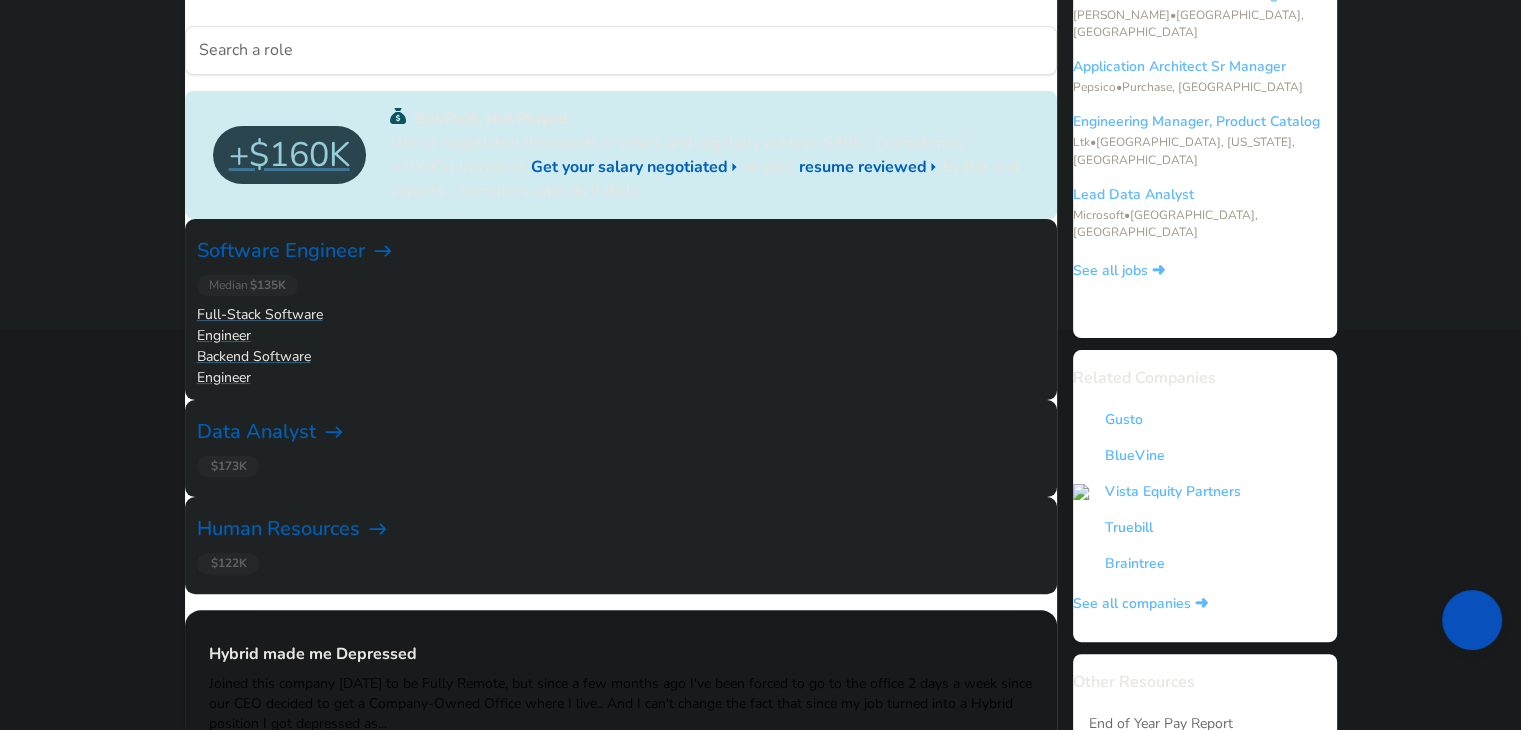 scroll, scrollTop: 0, scrollLeft: 0, axis: both 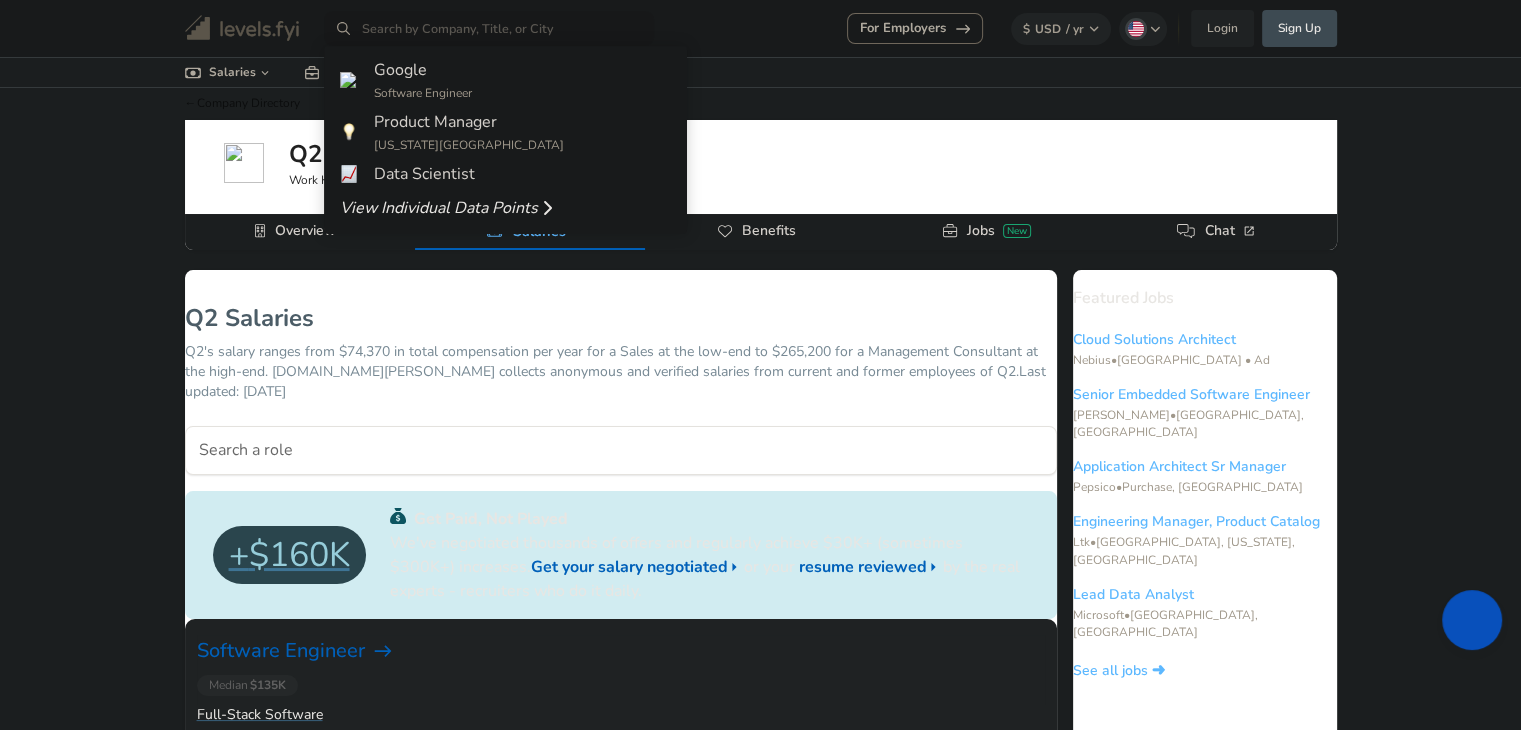 click at bounding box center [489, 28] 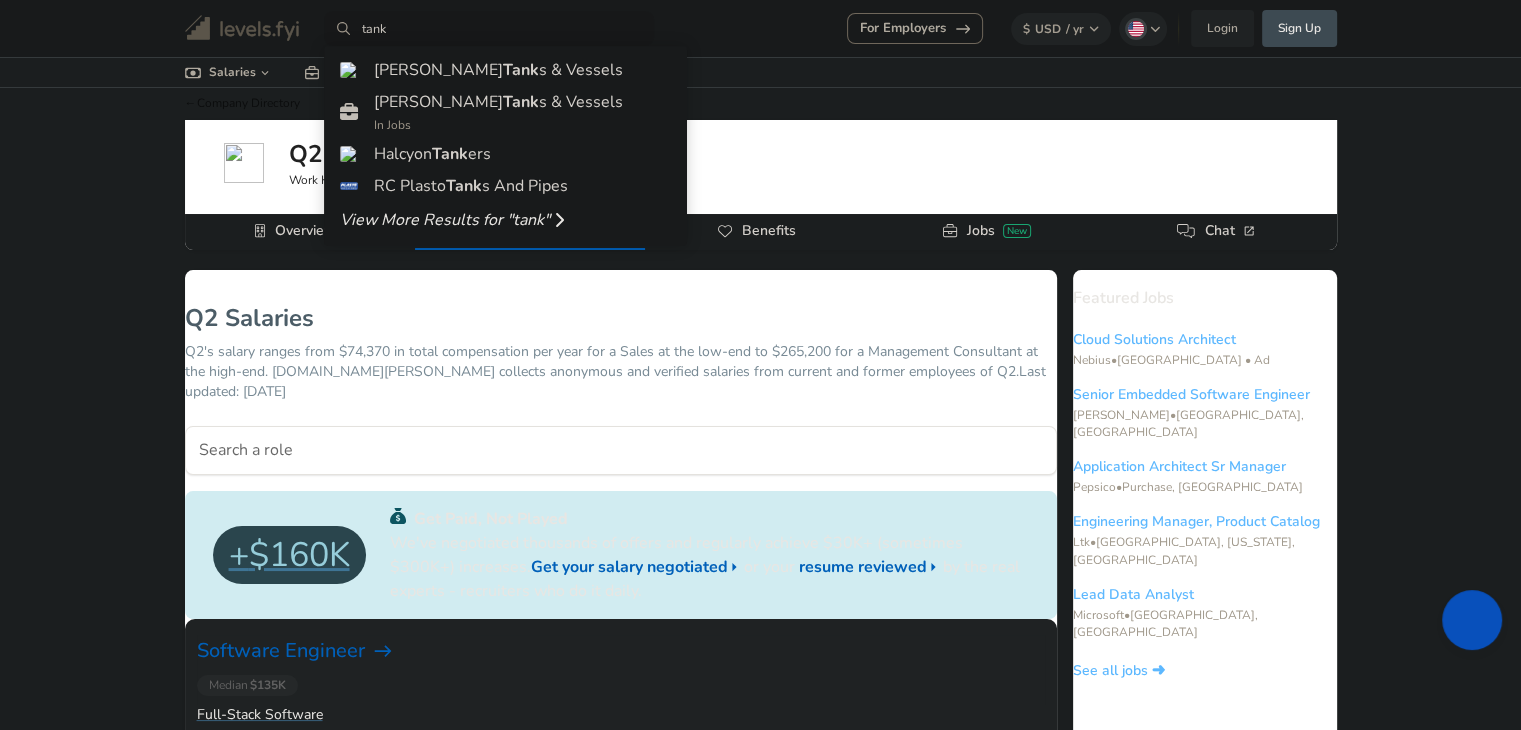type on "tank" 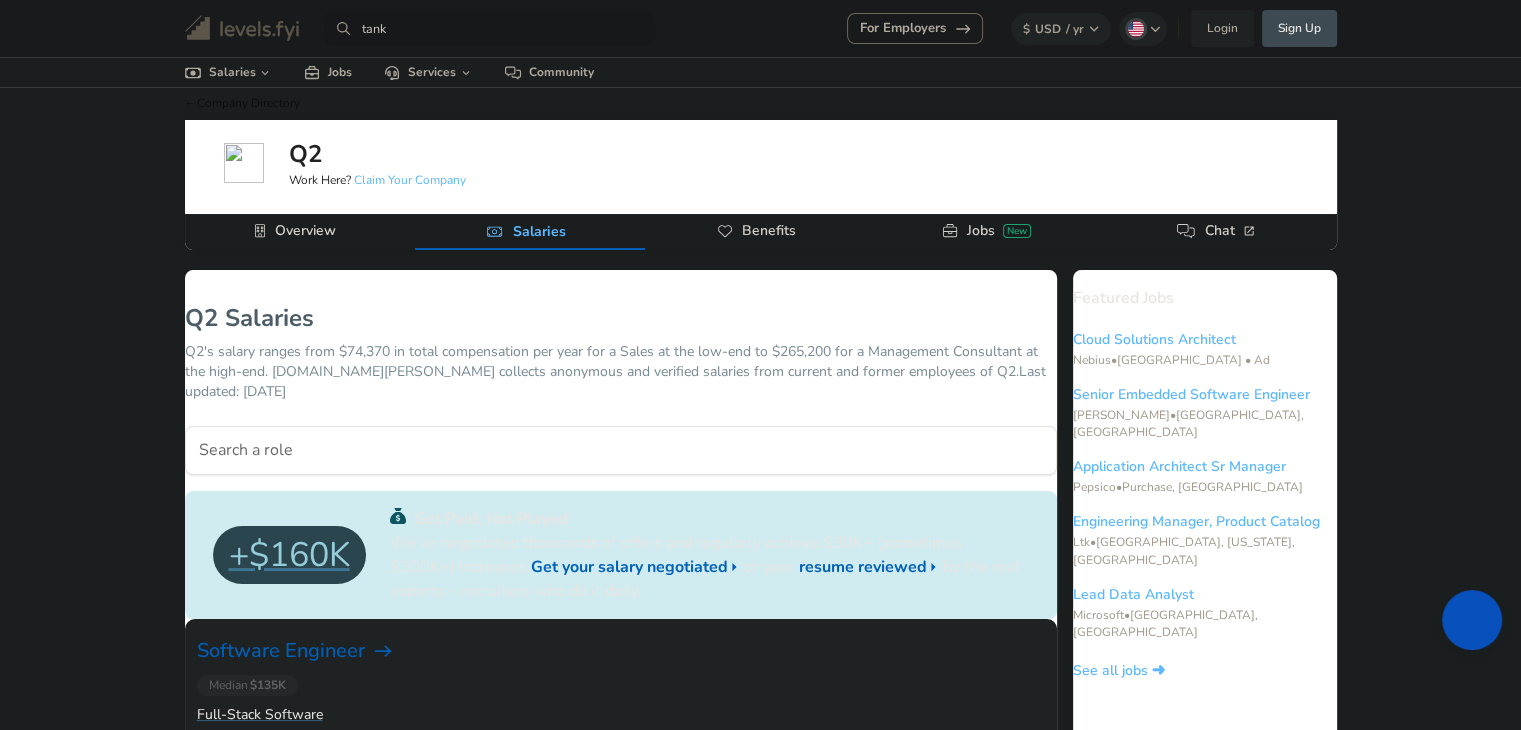 click on "Featured Jobs Cloud Solutions Architect Nebius  •  [GEOGRAPHIC_DATA]   • Ad Senior Embedded Software Engineer [PERSON_NAME]  •  [GEOGRAPHIC_DATA], [GEOGRAPHIC_DATA]   Application Architect Sr Manager Pepsico  •  Purchase, [GEOGRAPHIC_DATA]   Engineering Manager, Product Catalog Ltk  •  [GEOGRAPHIC_DATA], [US_STATE], [GEOGRAPHIC_DATA]   Lead Data Analyst Microsoft  •  [GEOGRAPHIC_DATA], [GEOGRAPHIC_DATA]   See all jobs ➜" at bounding box center [1205, 504] 